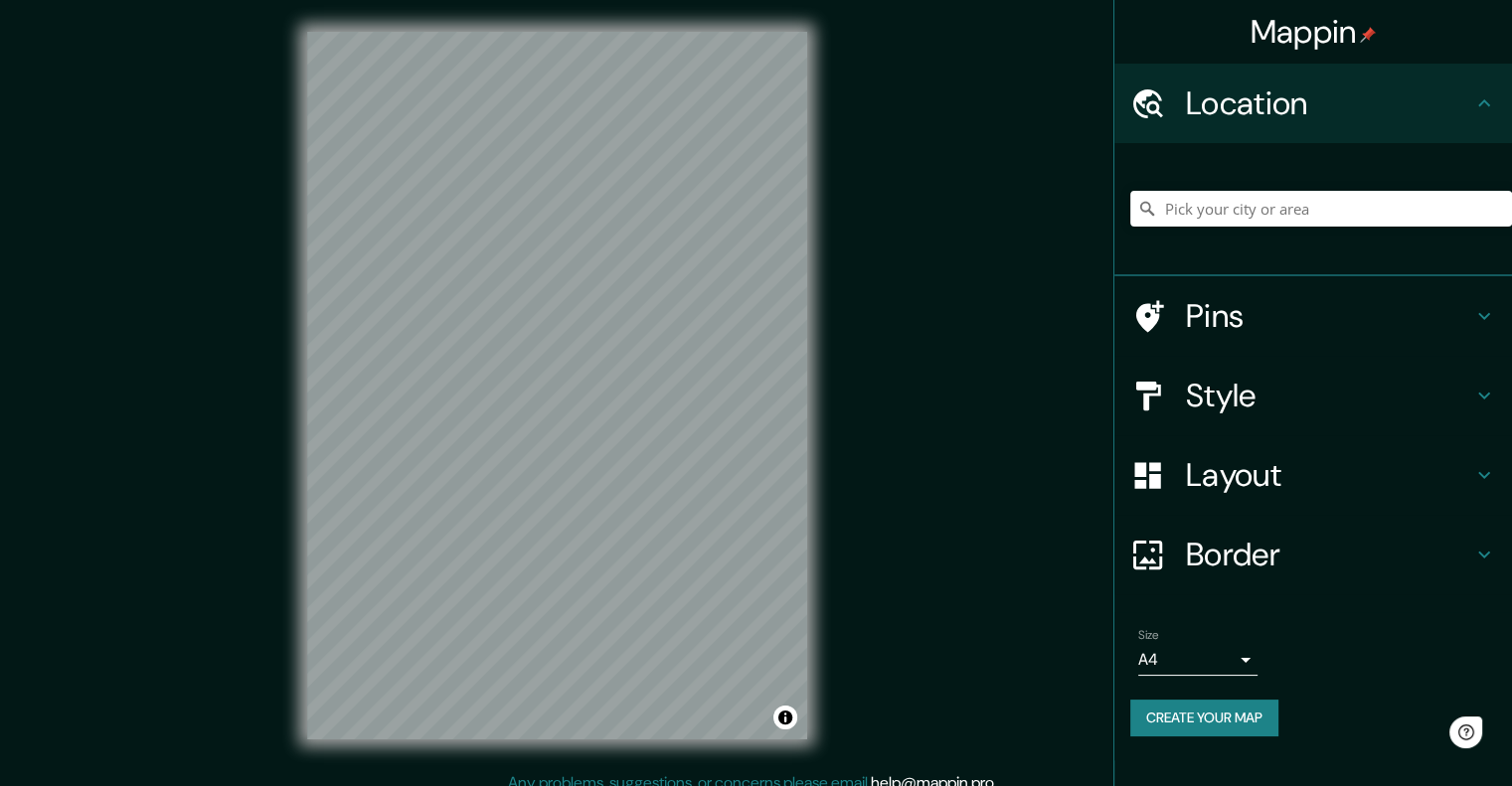 scroll, scrollTop: 0, scrollLeft: 0, axis: both 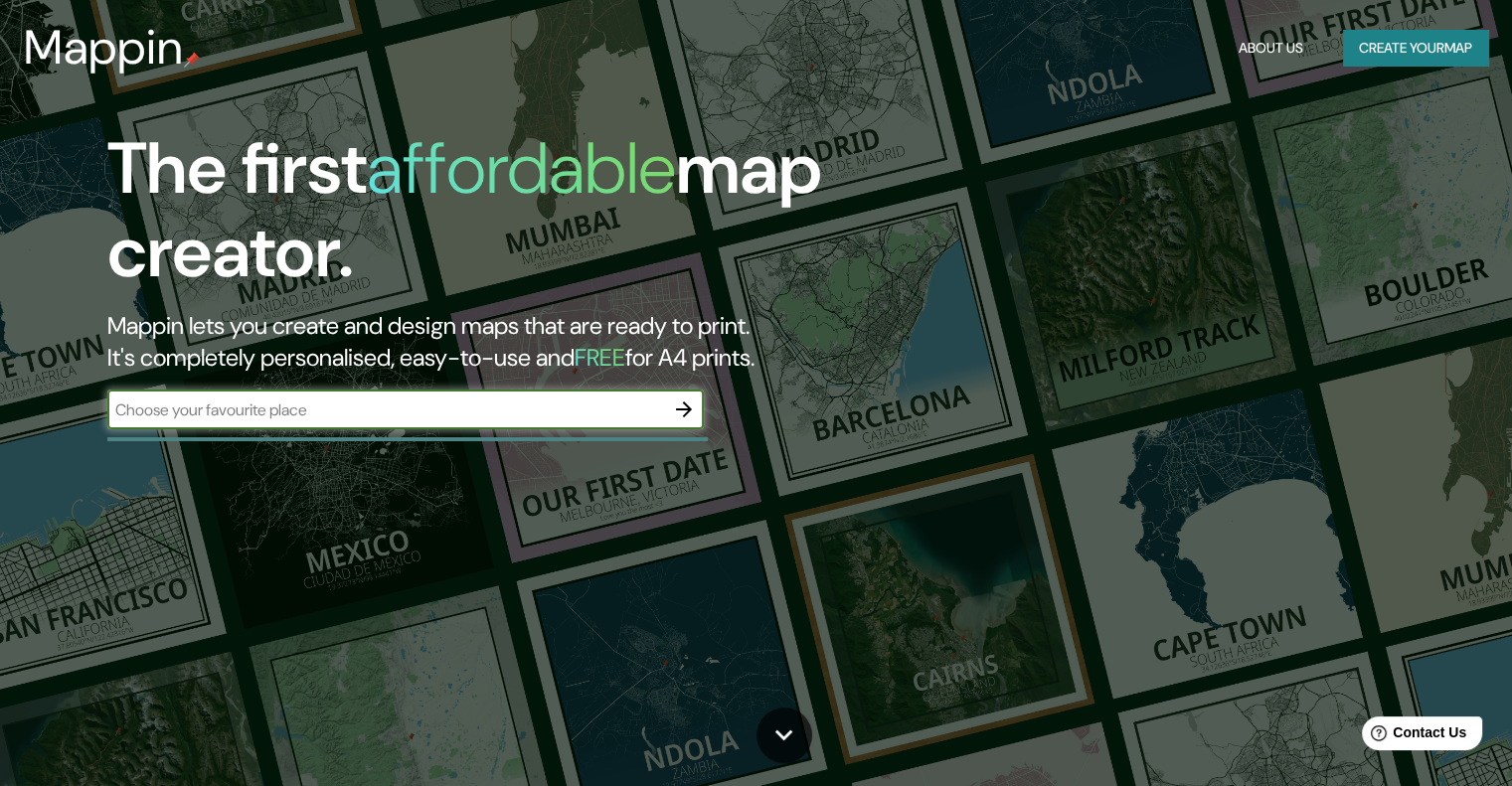 click at bounding box center (386, 409) 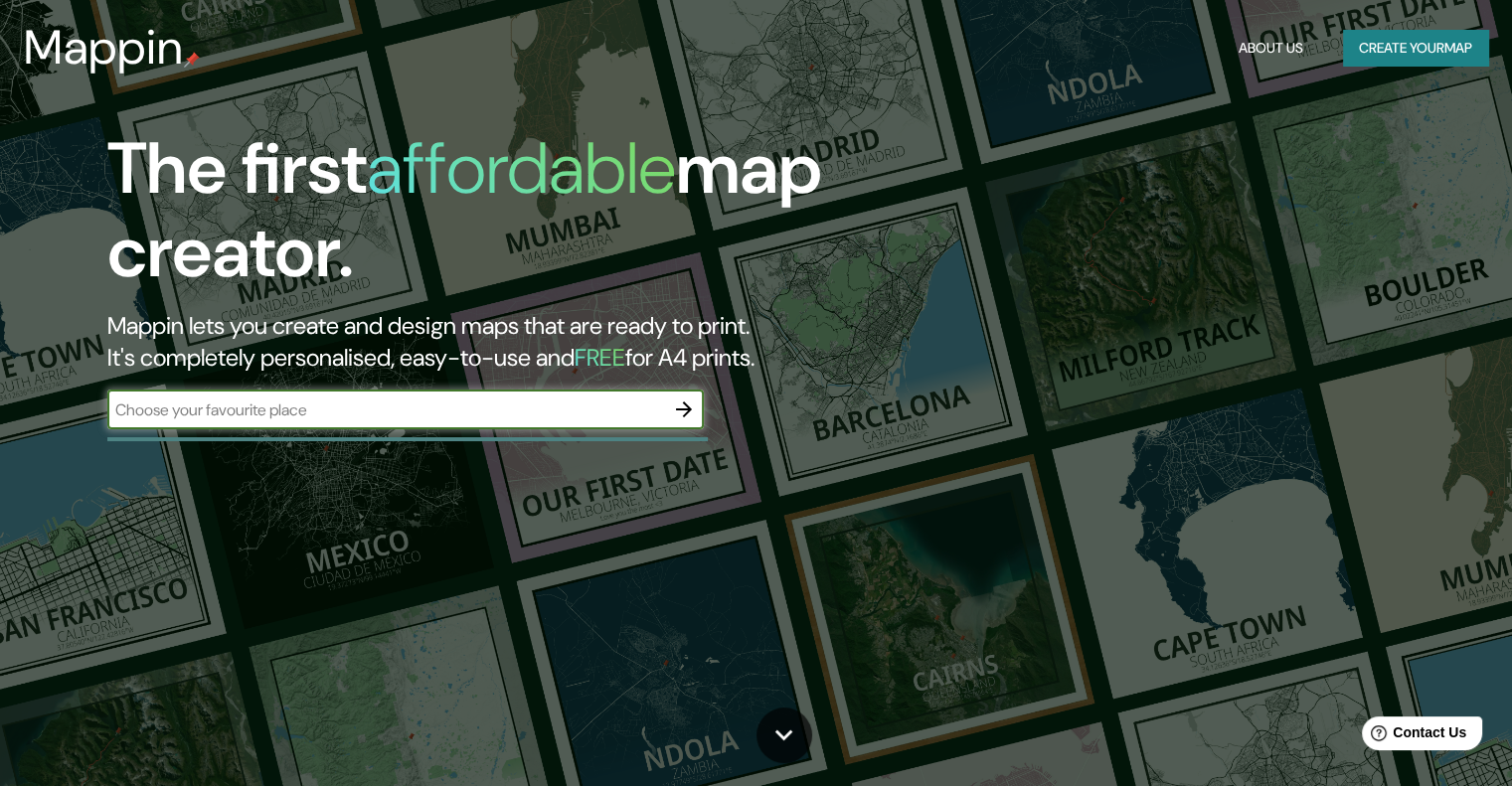 click at bounding box center (386, 409) 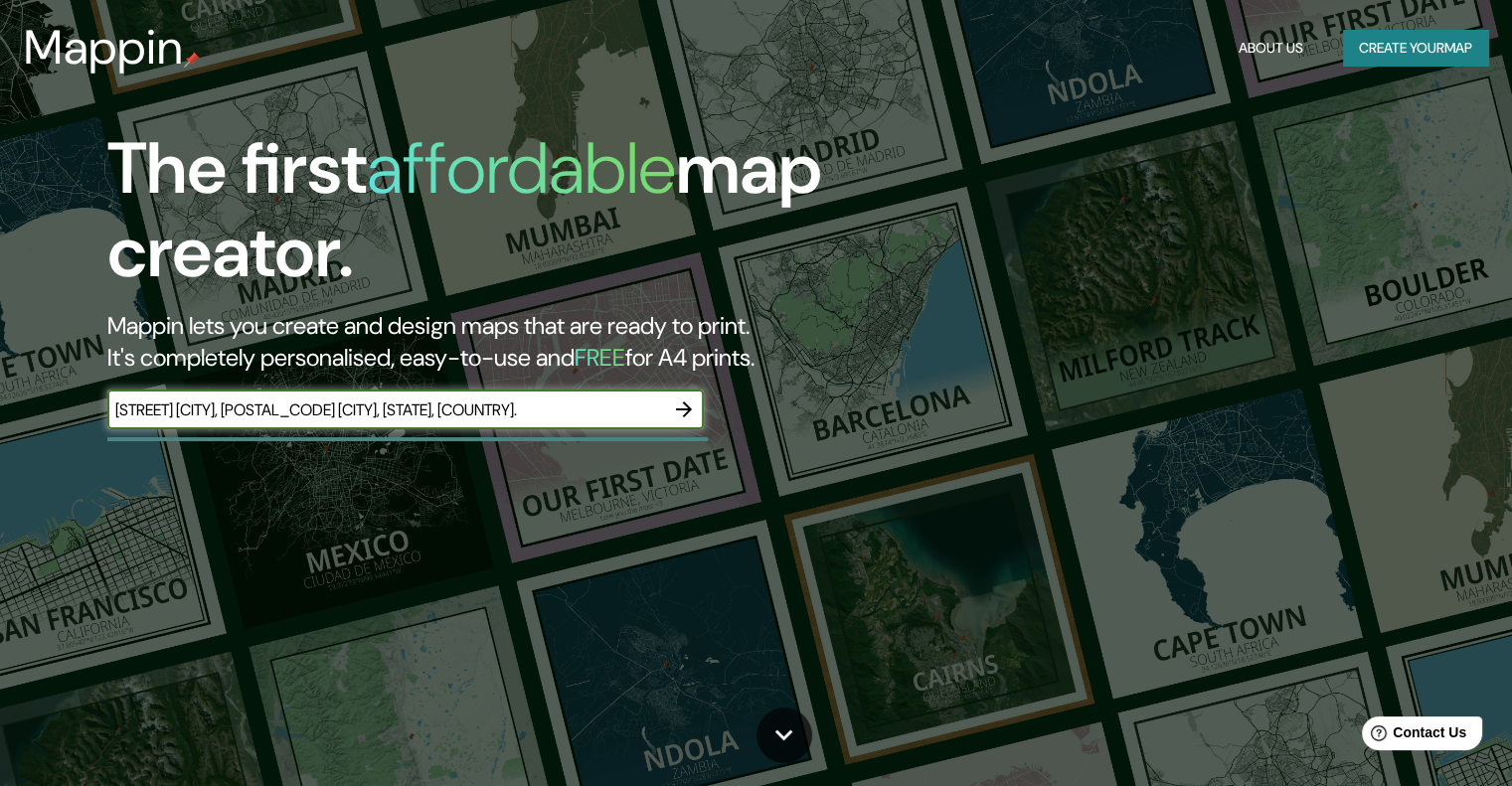 scroll, scrollTop: 0, scrollLeft: 59, axis: horizontal 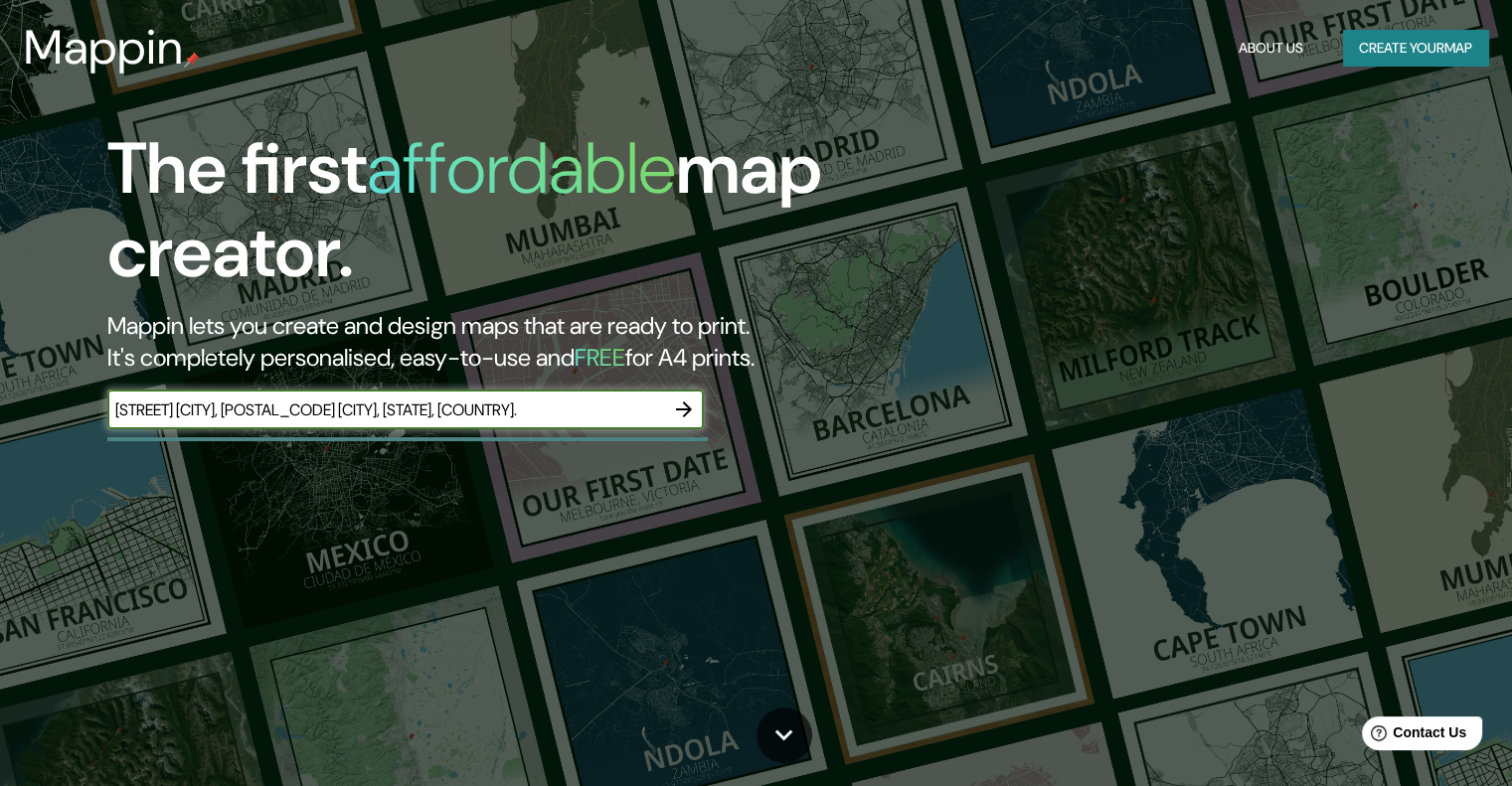 click at bounding box center [684, 409] 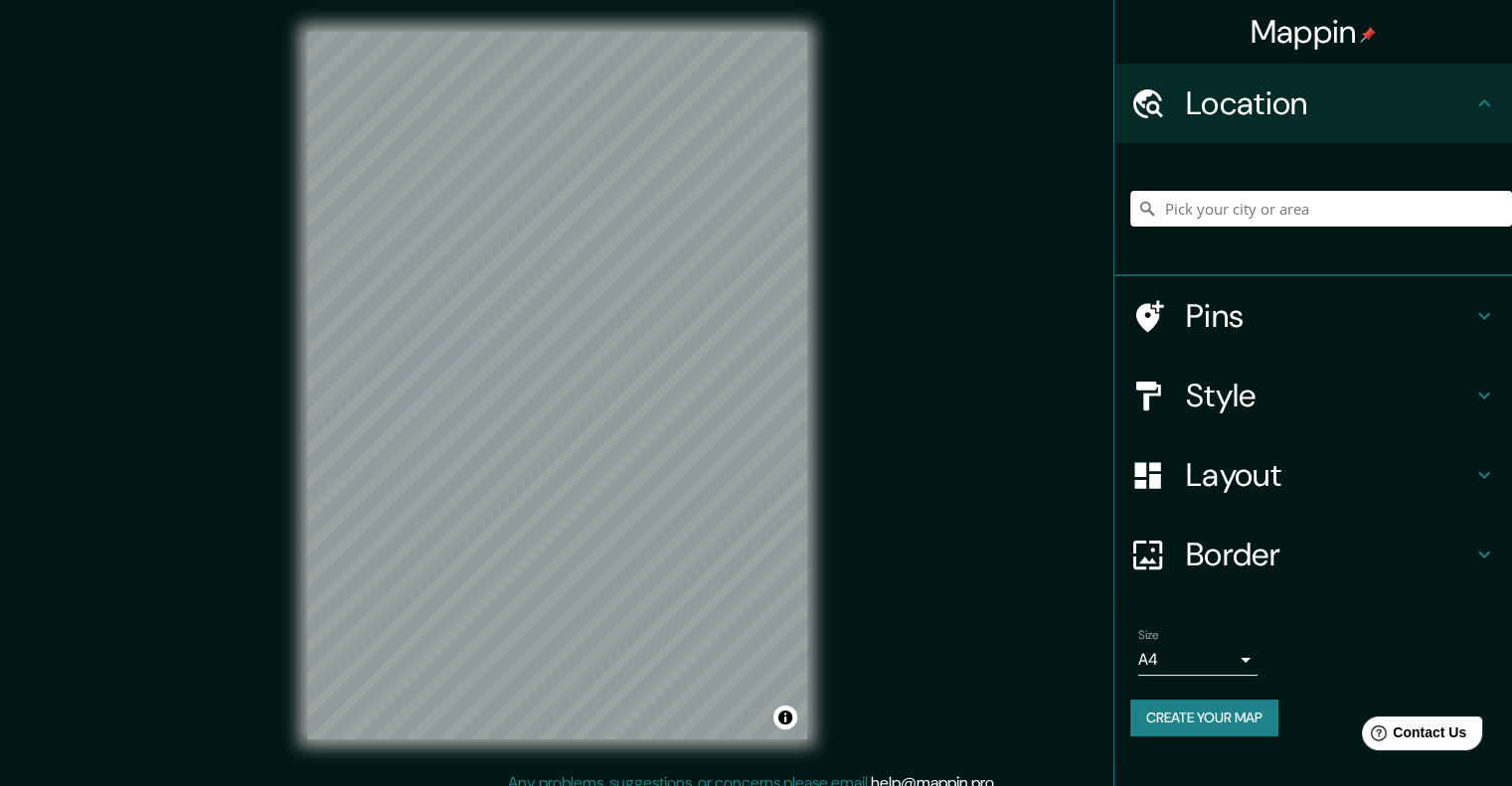 click at bounding box center [1321, 209] 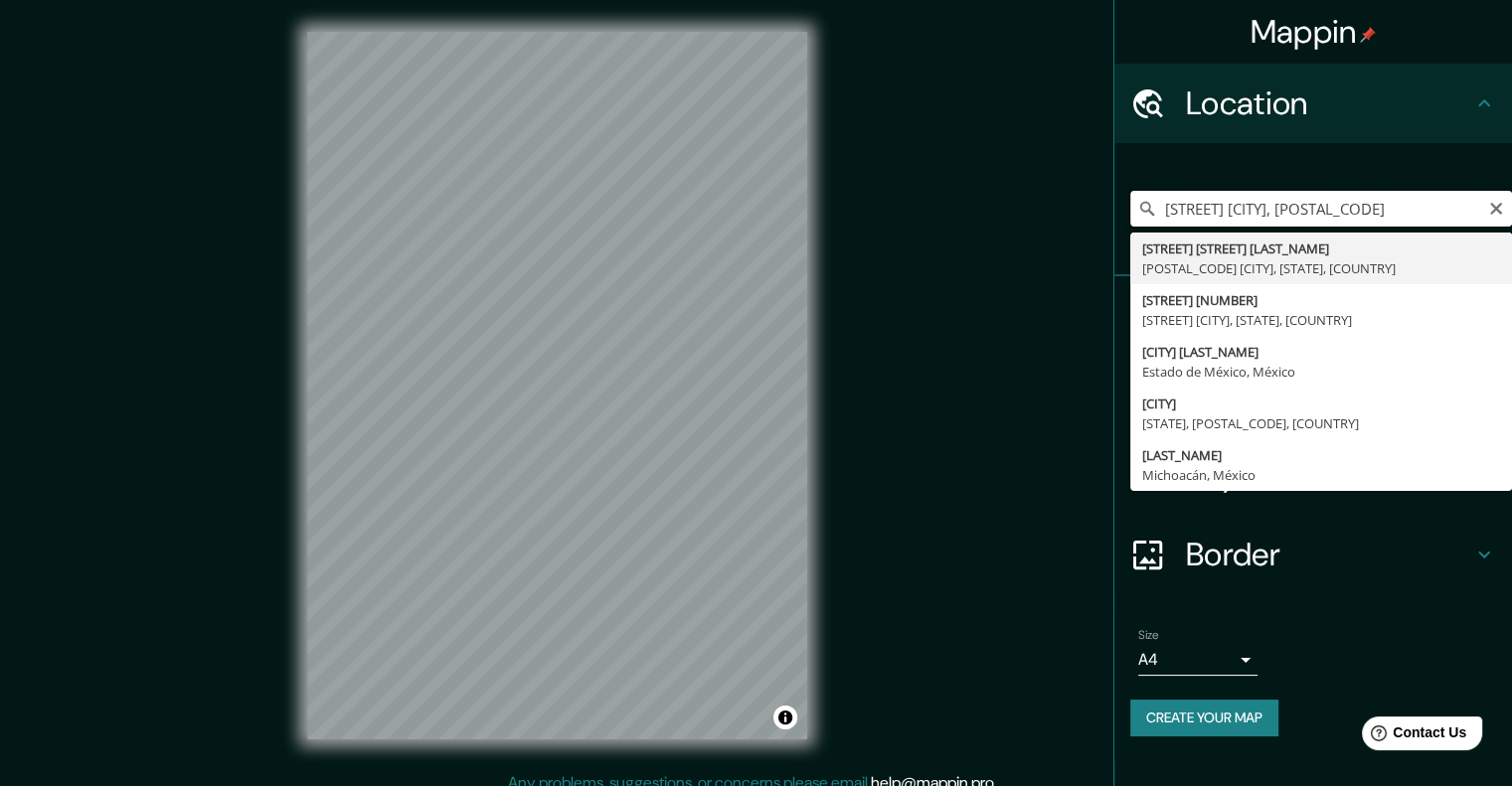 scroll, scrollTop: 0, scrollLeft: 0, axis: both 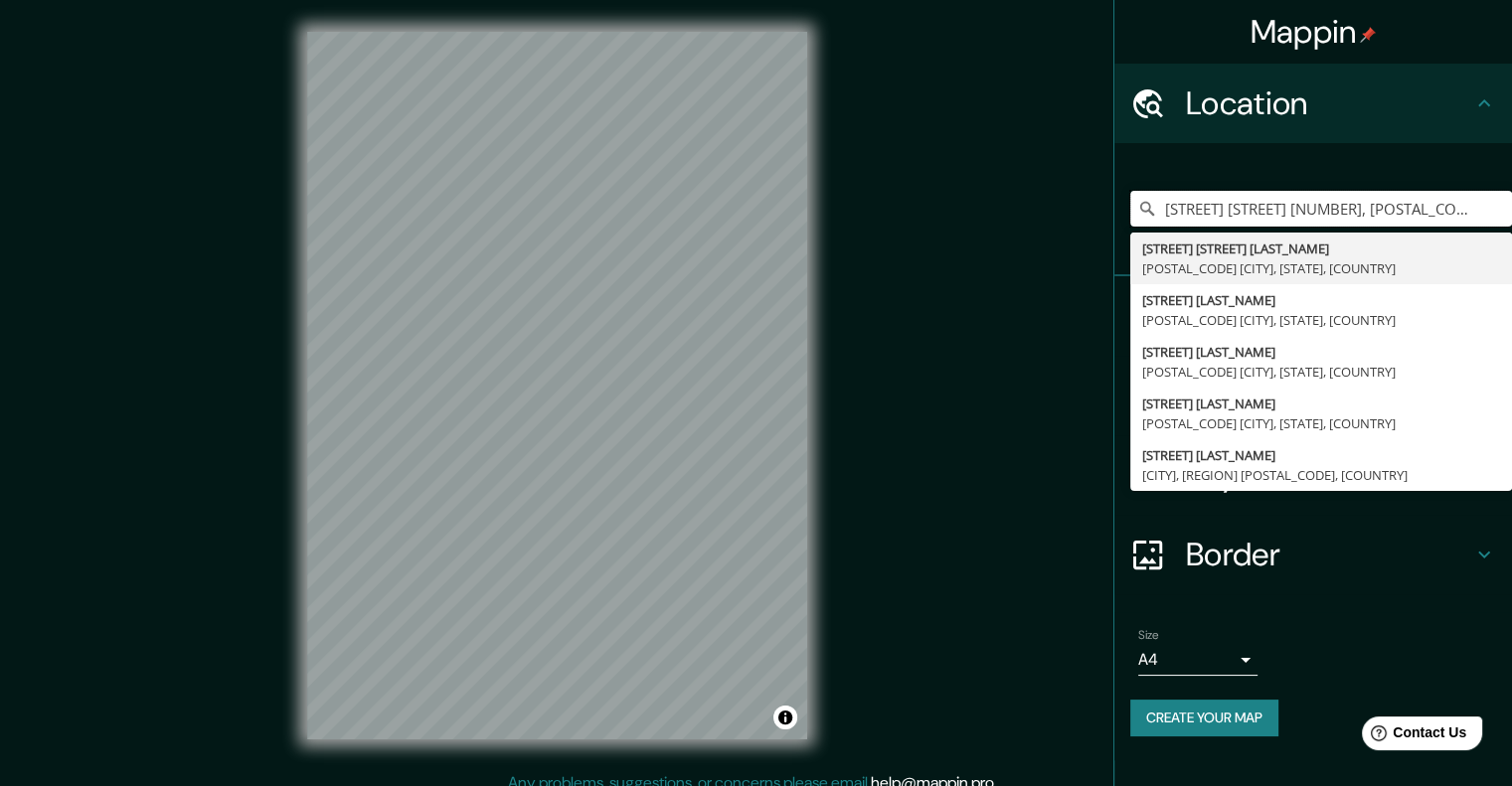 type on "[STREET] [STREET] [NUMBER], [POSTAL_CODE] [CITY], [STATE], [COUNTRY]" 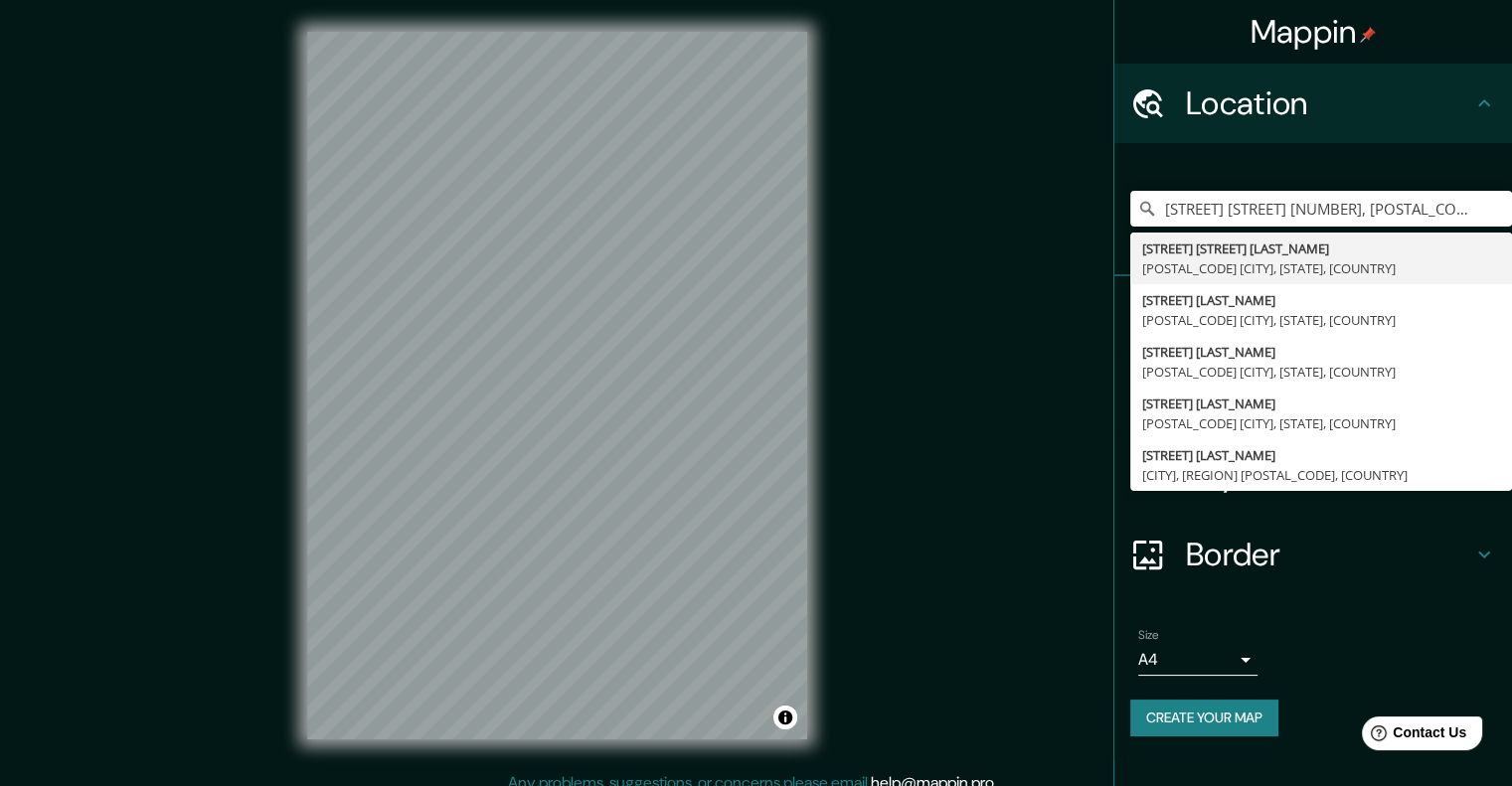 click on "Location" at bounding box center [1329, 103] 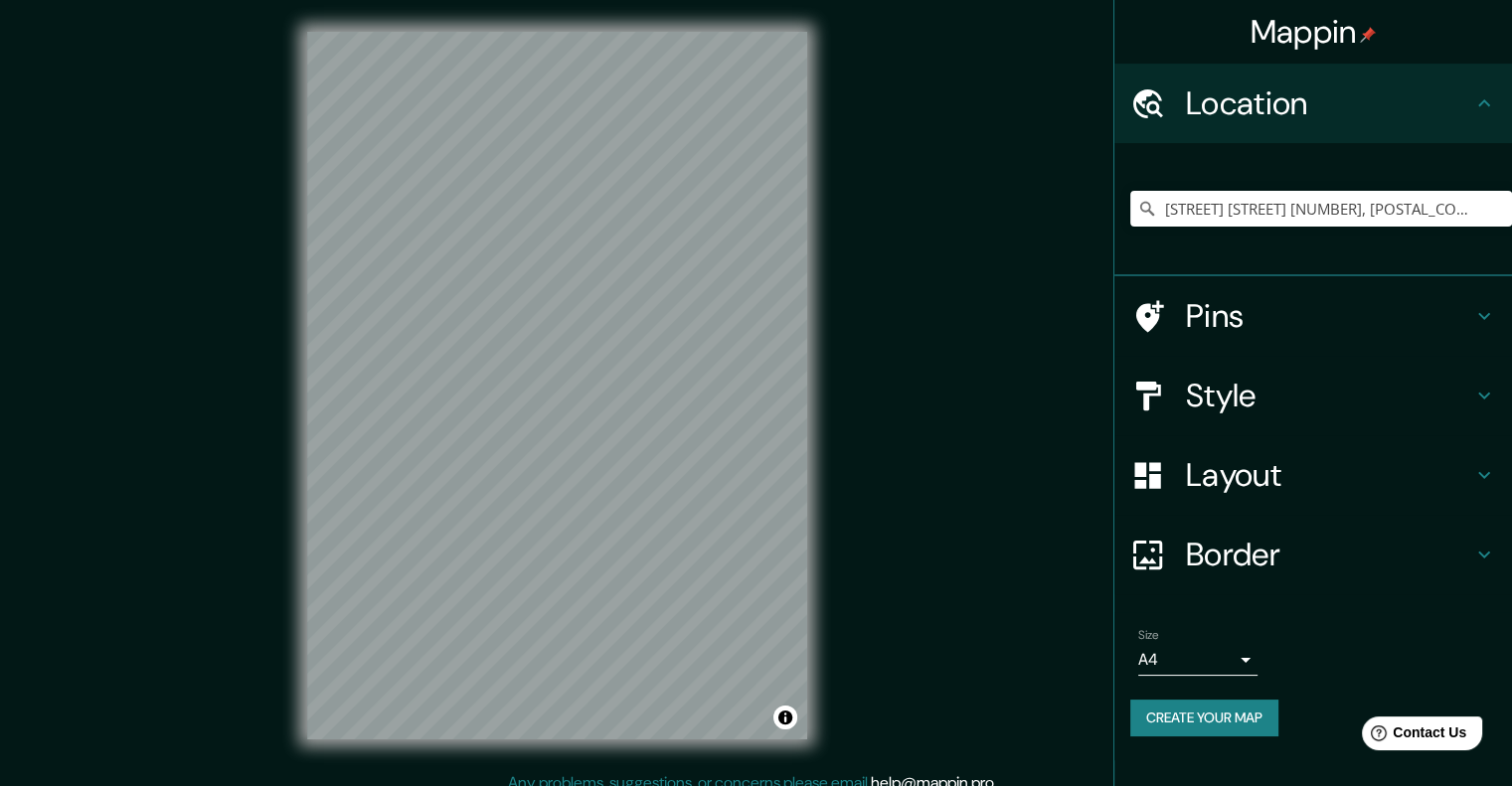 click on "Pins" at bounding box center [1313, 316] 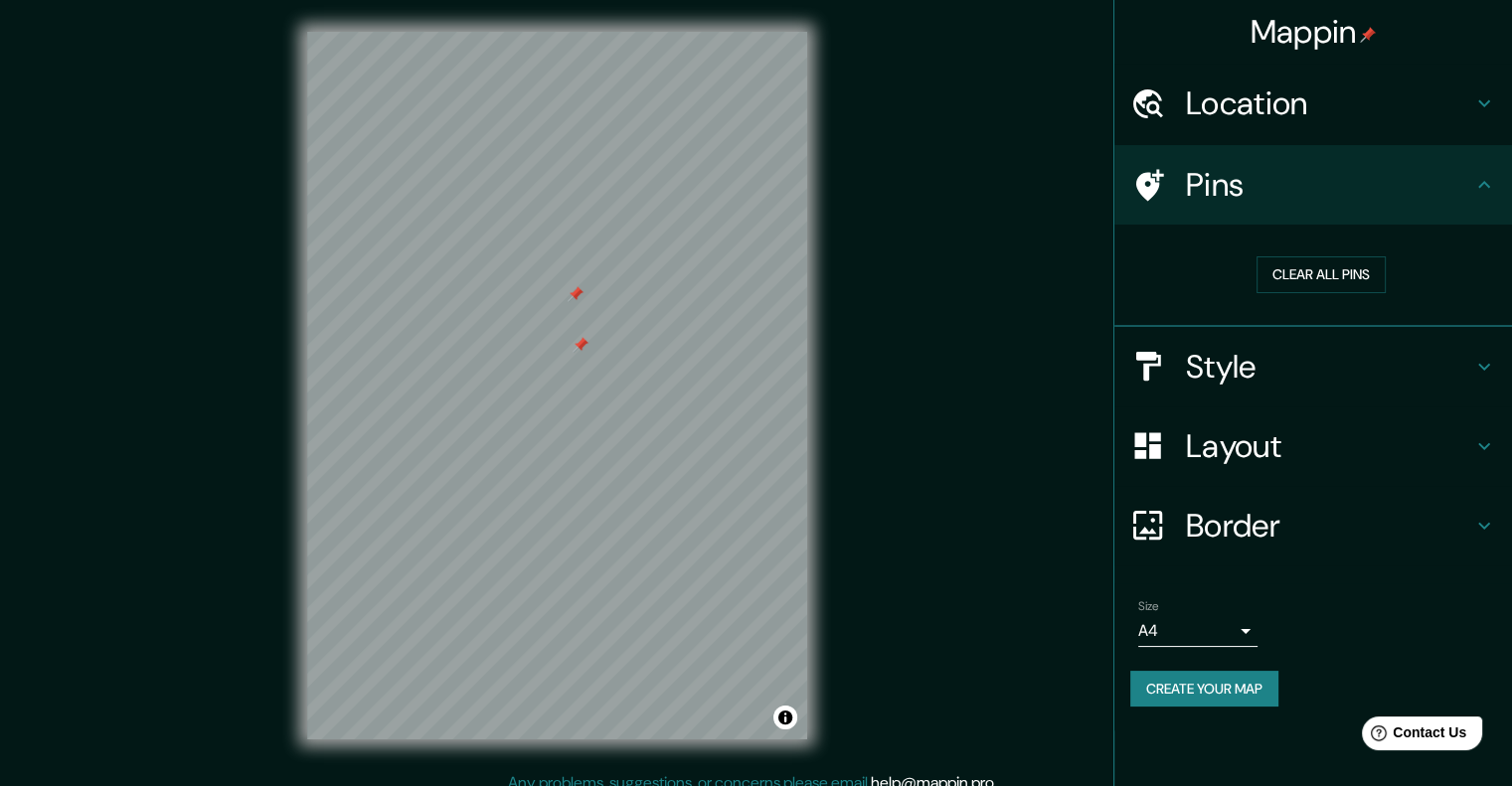 click at bounding box center [576, 294] 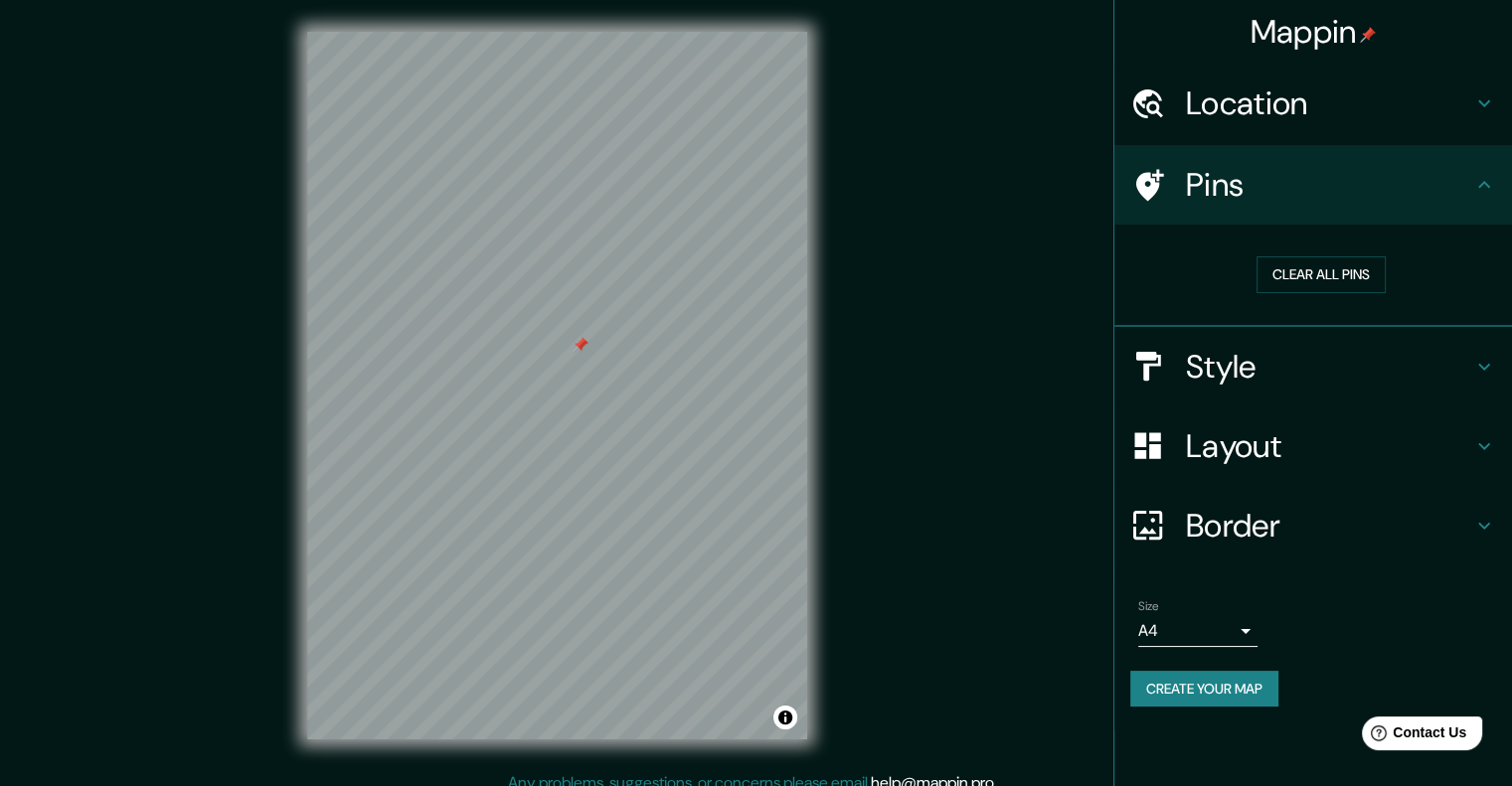 click on "Style" at bounding box center [1329, 103] 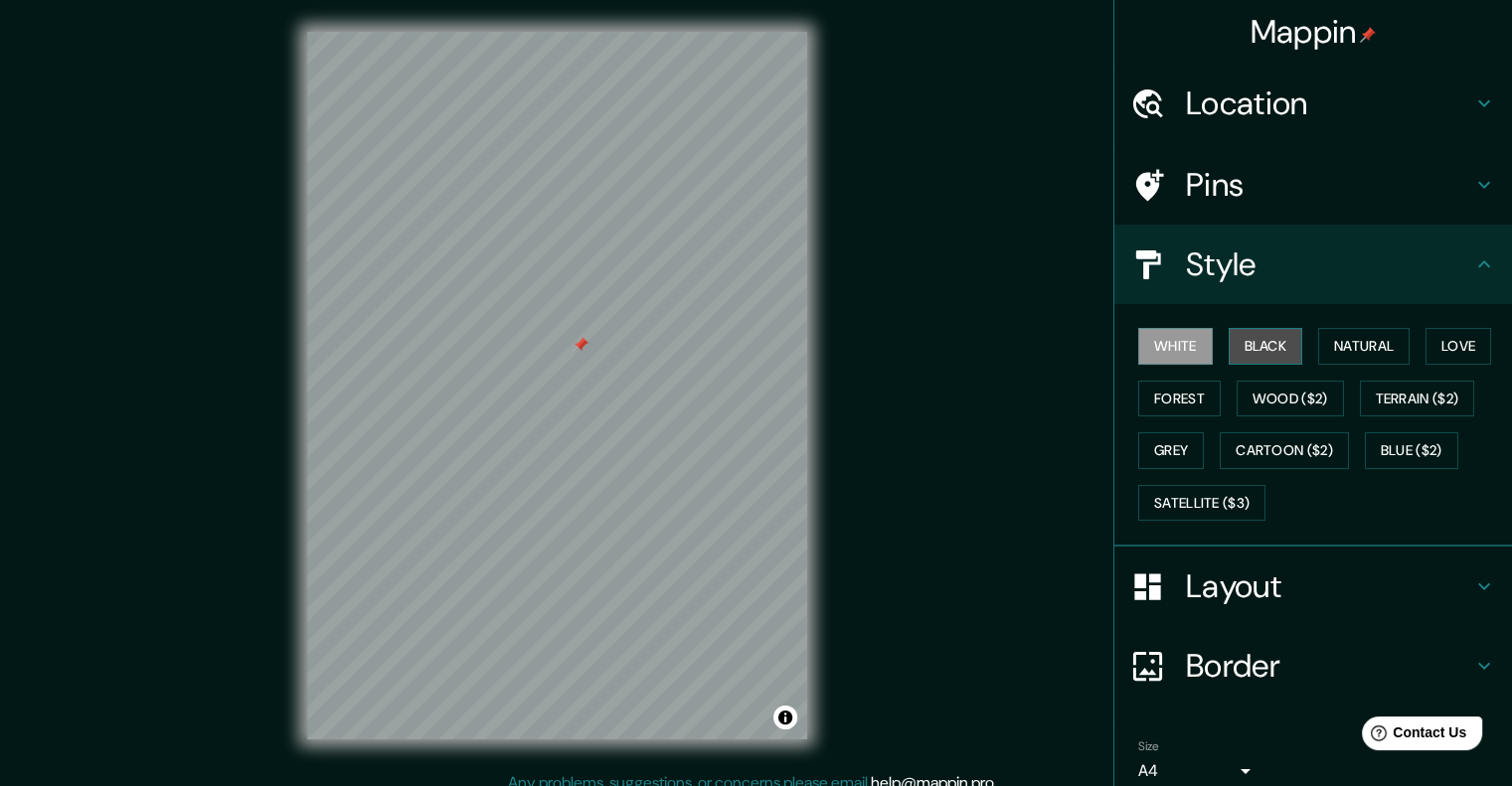 click on "Black" at bounding box center [1265, 346] 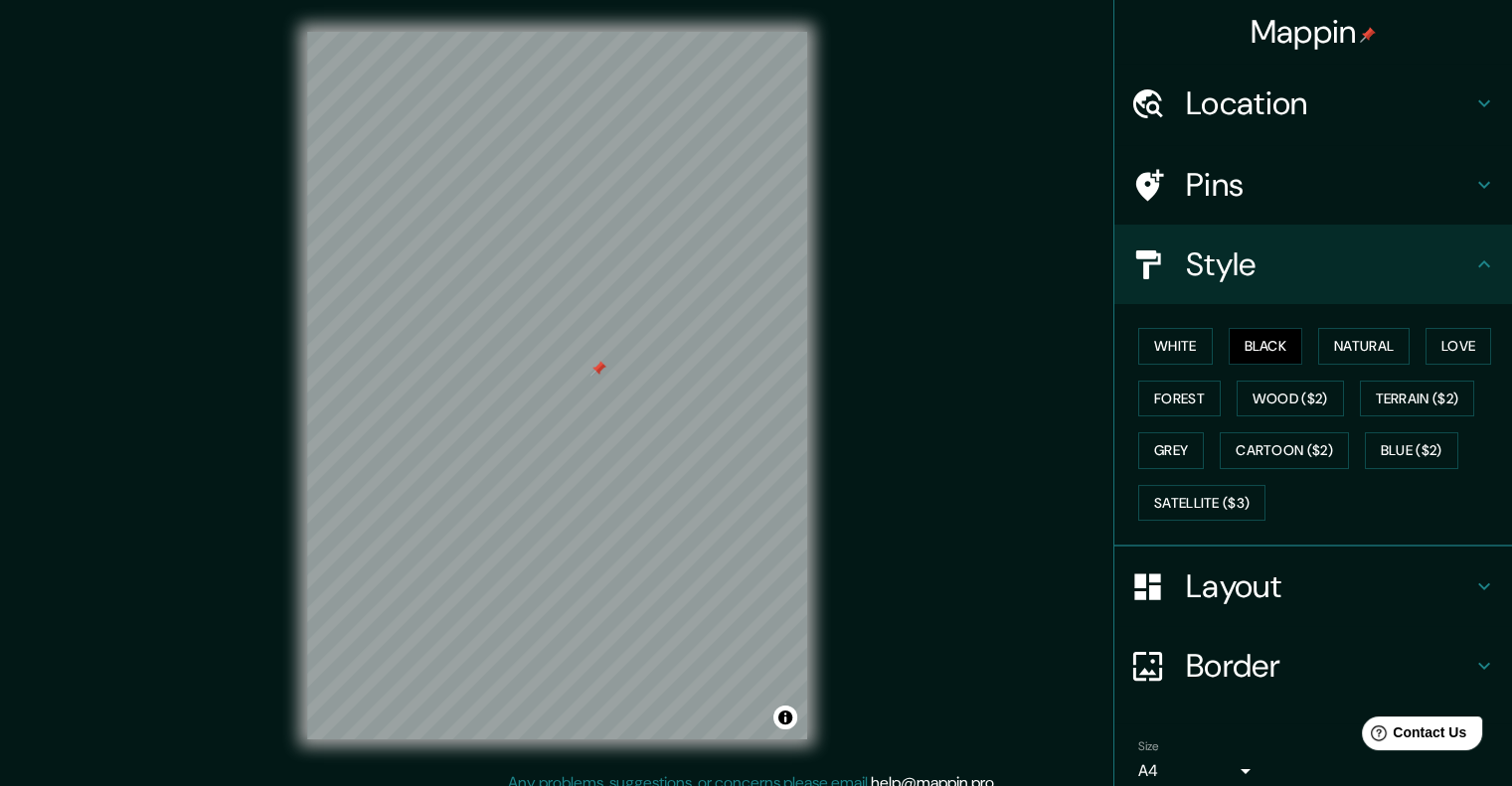 drag, startPoint x: 589, startPoint y: 357, endPoint x: 590, endPoint y: 380, distance: 23.021729 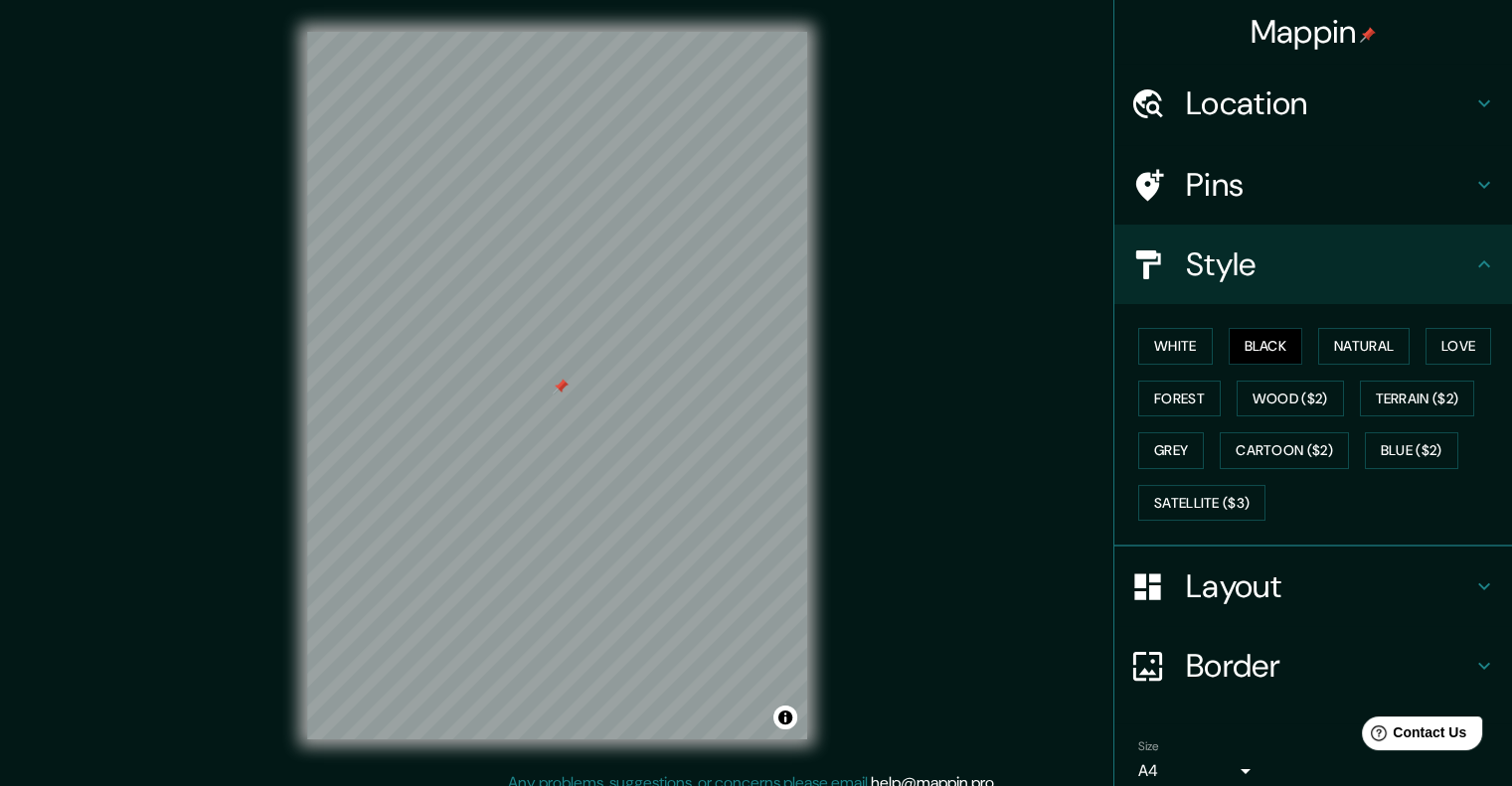 drag, startPoint x: 594, startPoint y: 373, endPoint x: 559, endPoint y: 383, distance: 36.400549 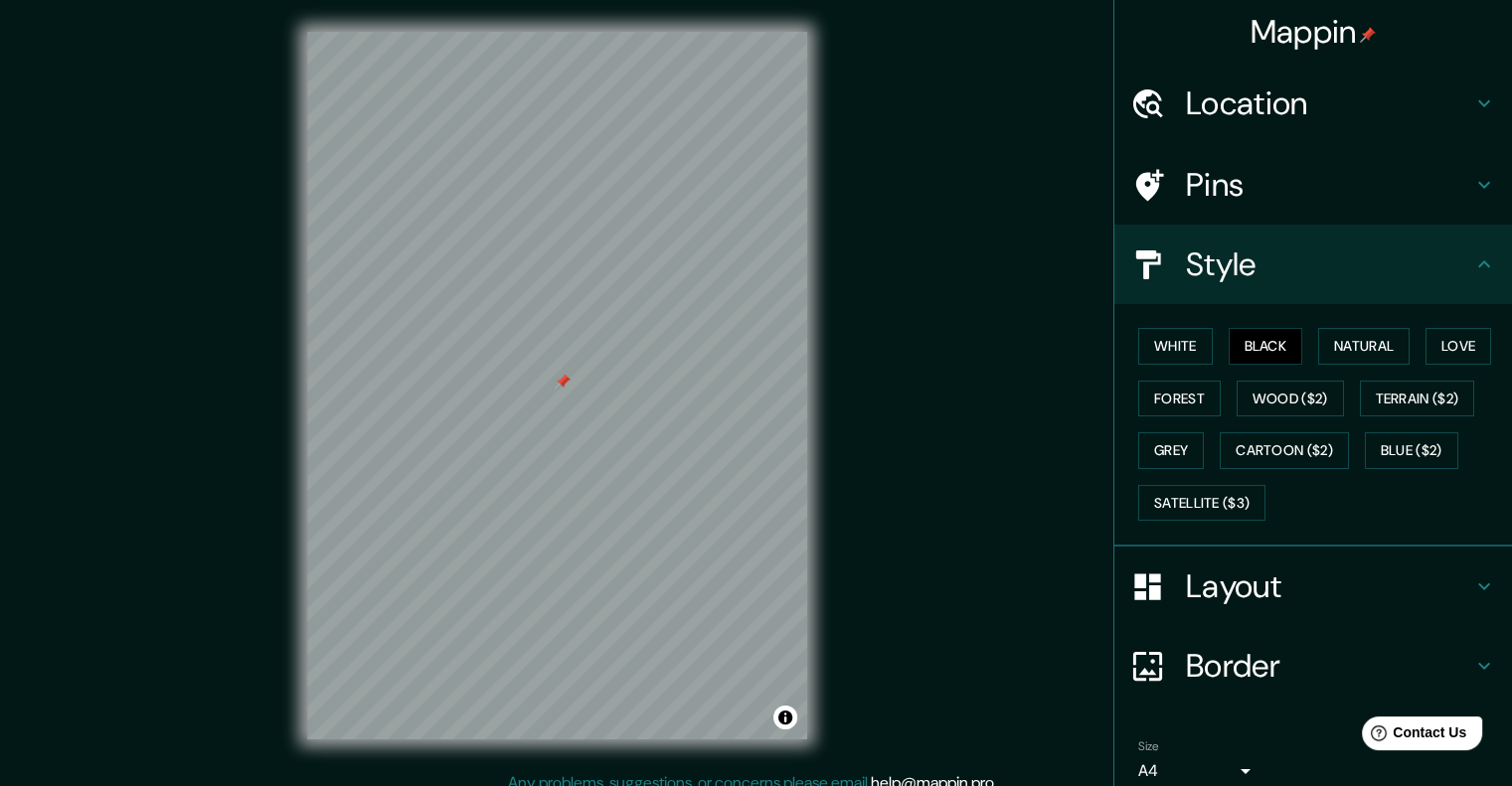 click at bounding box center [563, 382] 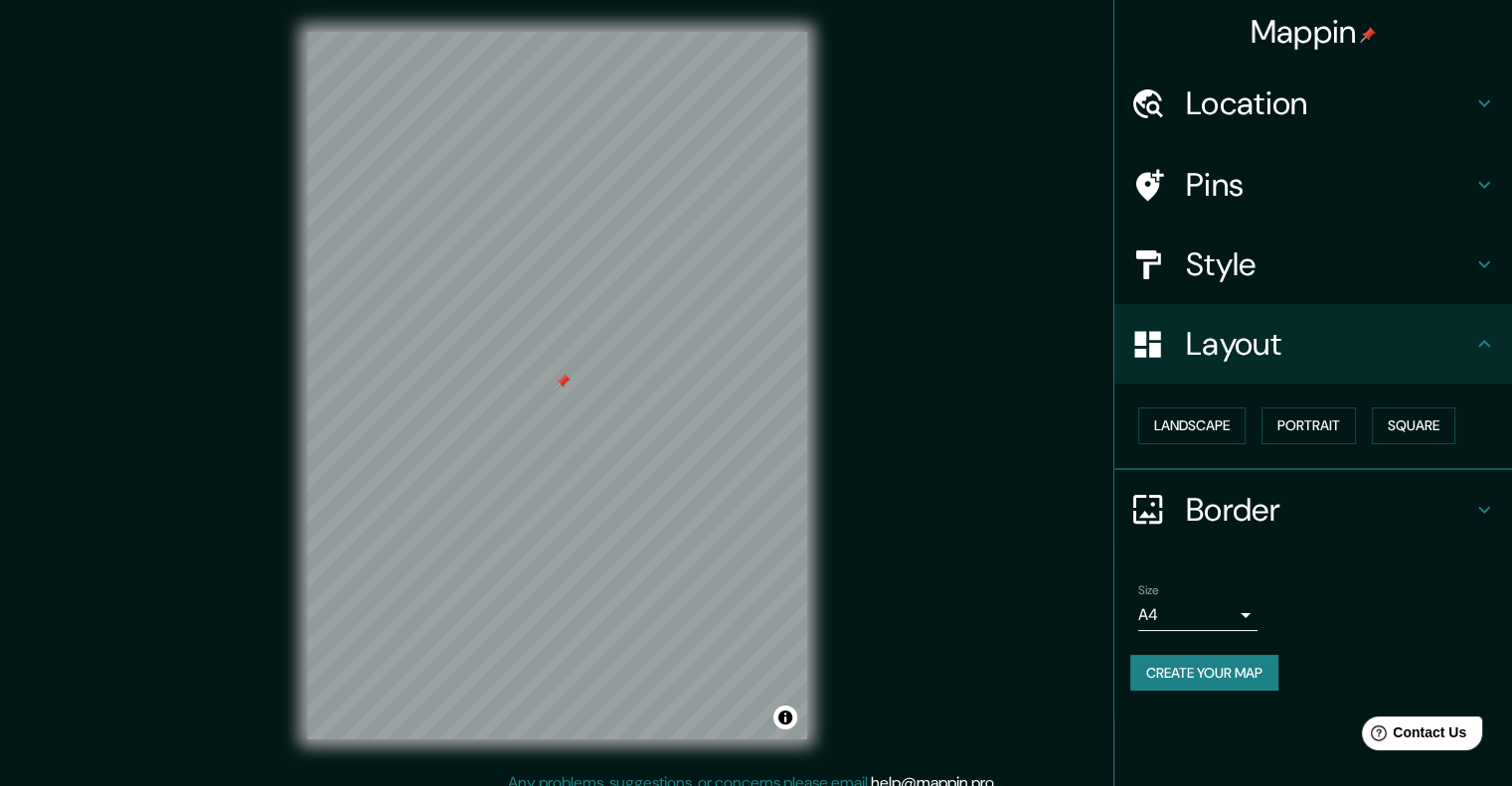 click on "Border" at bounding box center (1329, 103) 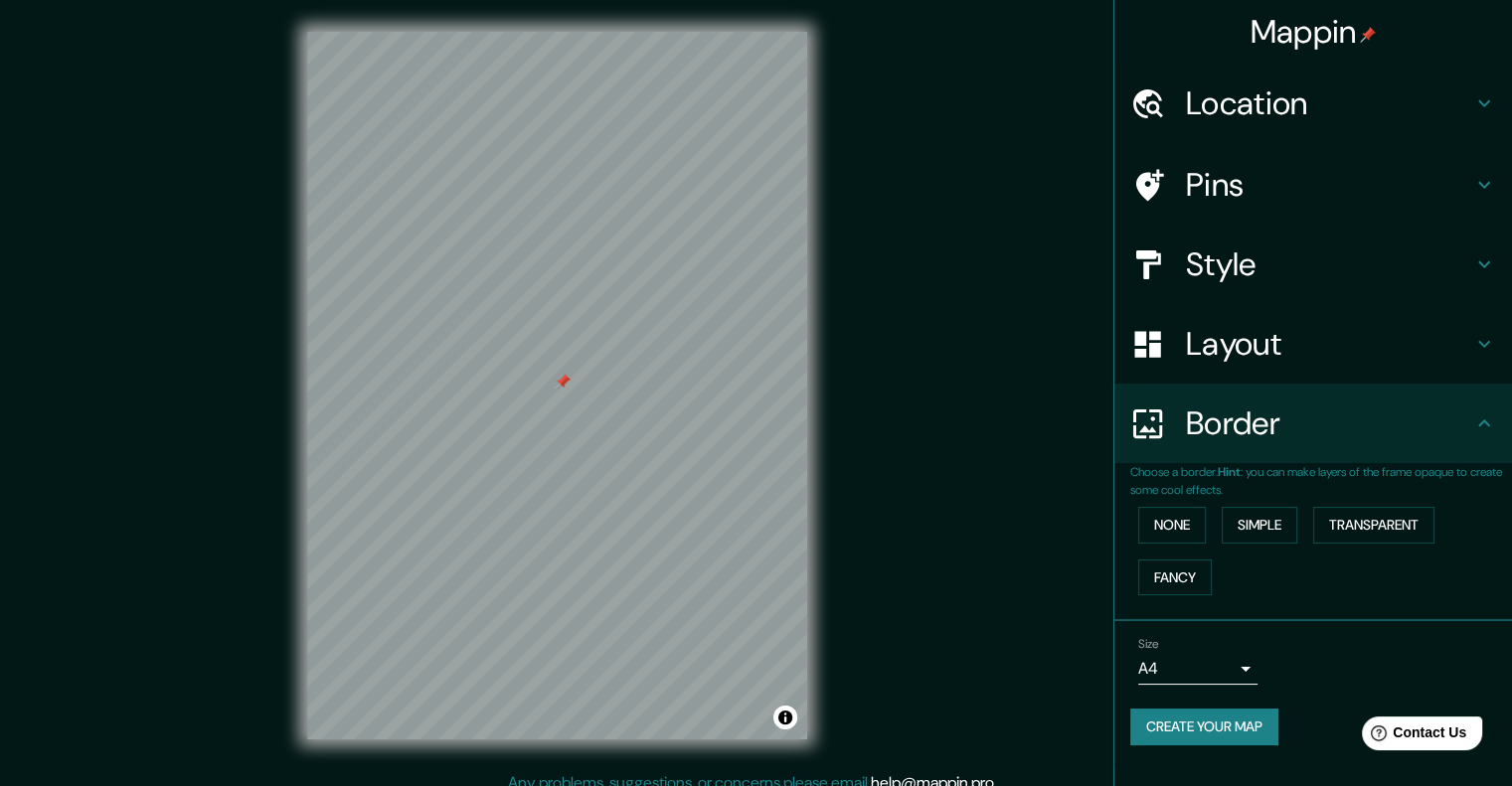 click on "Border" at bounding box center (1329, 103) 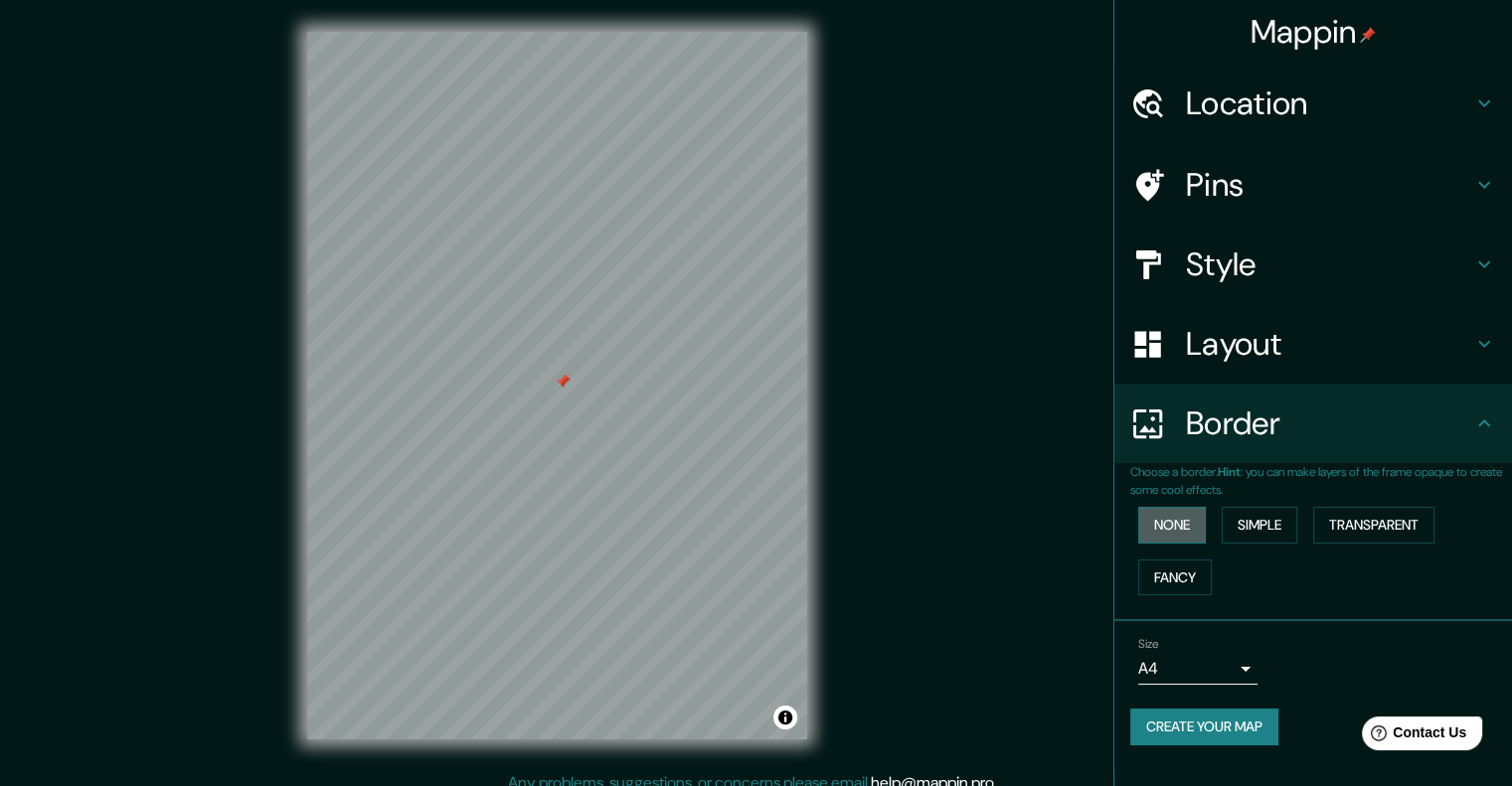 click on "None" at bounding box center [1172, 525] 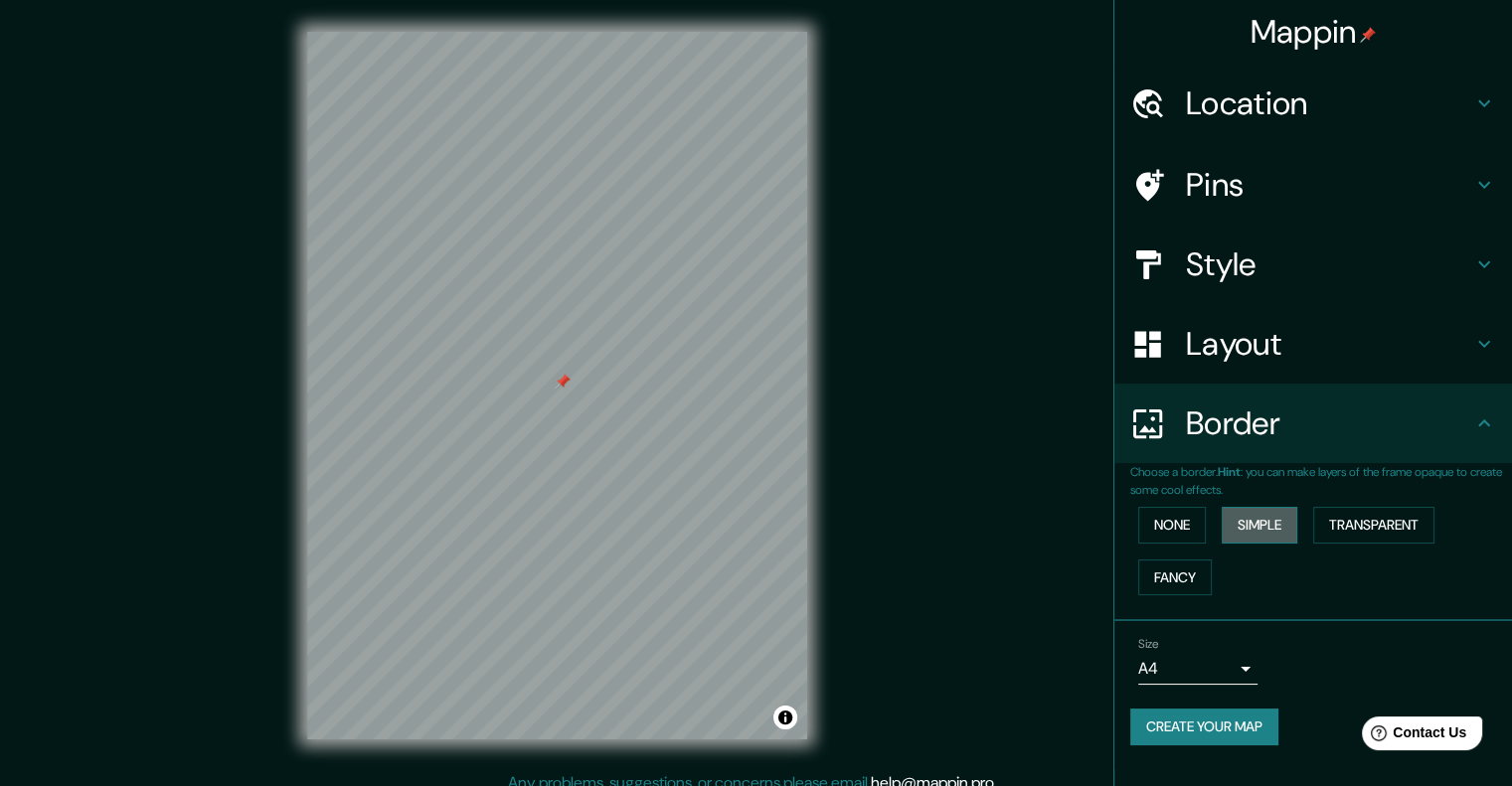 click on "Simple" at bounding box center (1260, 525) 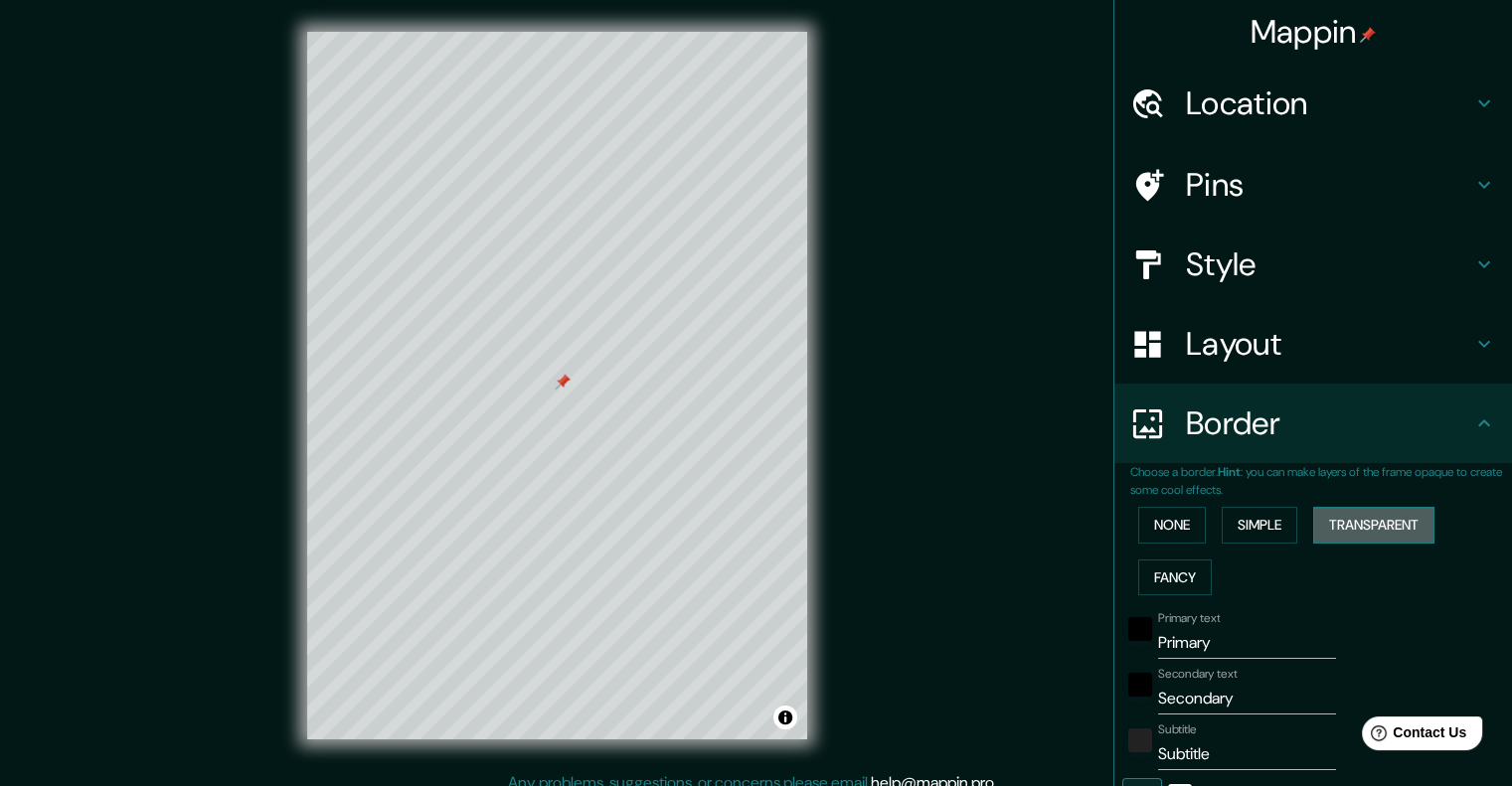 click on "Transparent" at bounding box center (1374, 525) 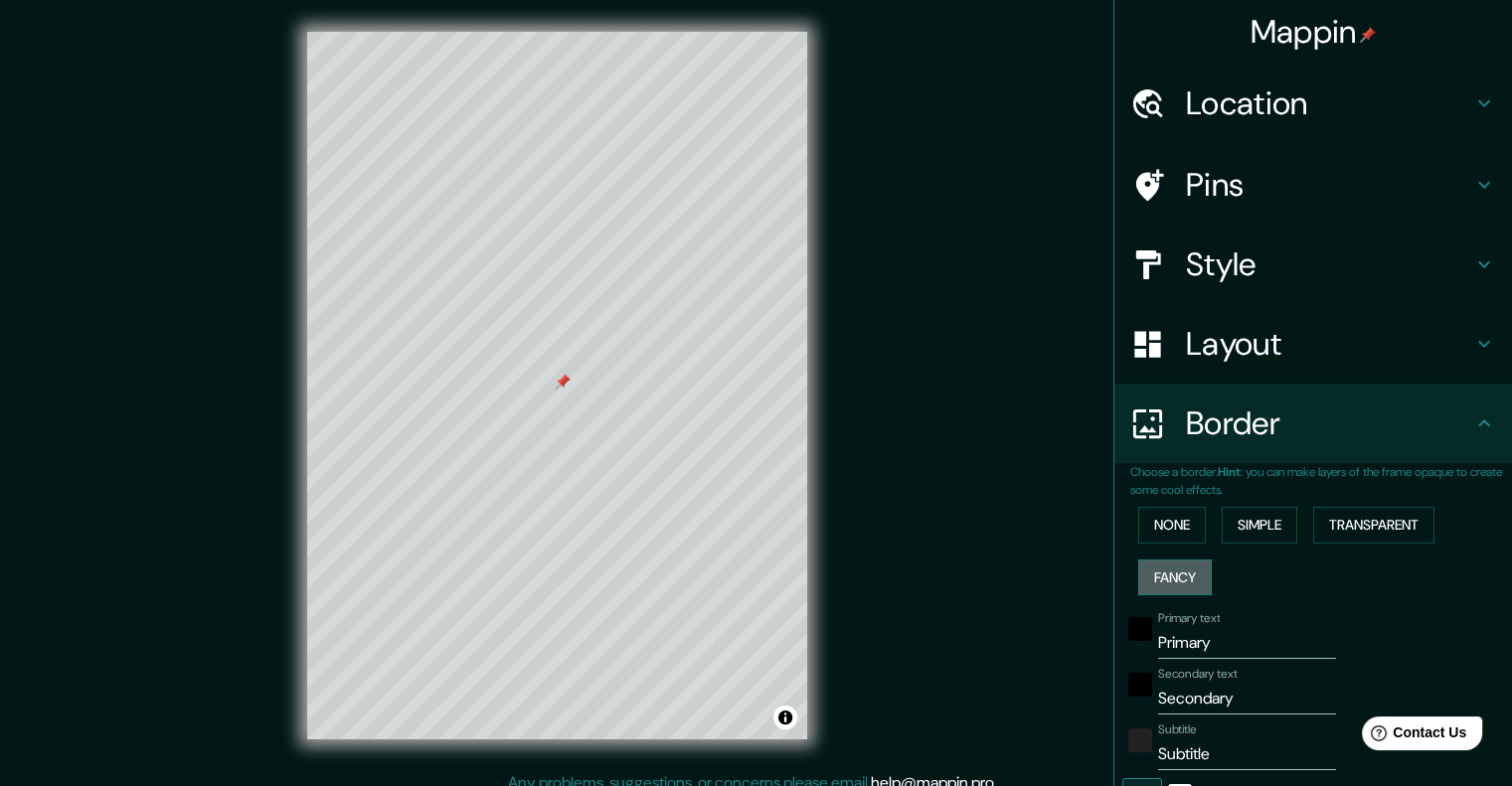 click on "Fancy" at bounding box center (1175, 577) 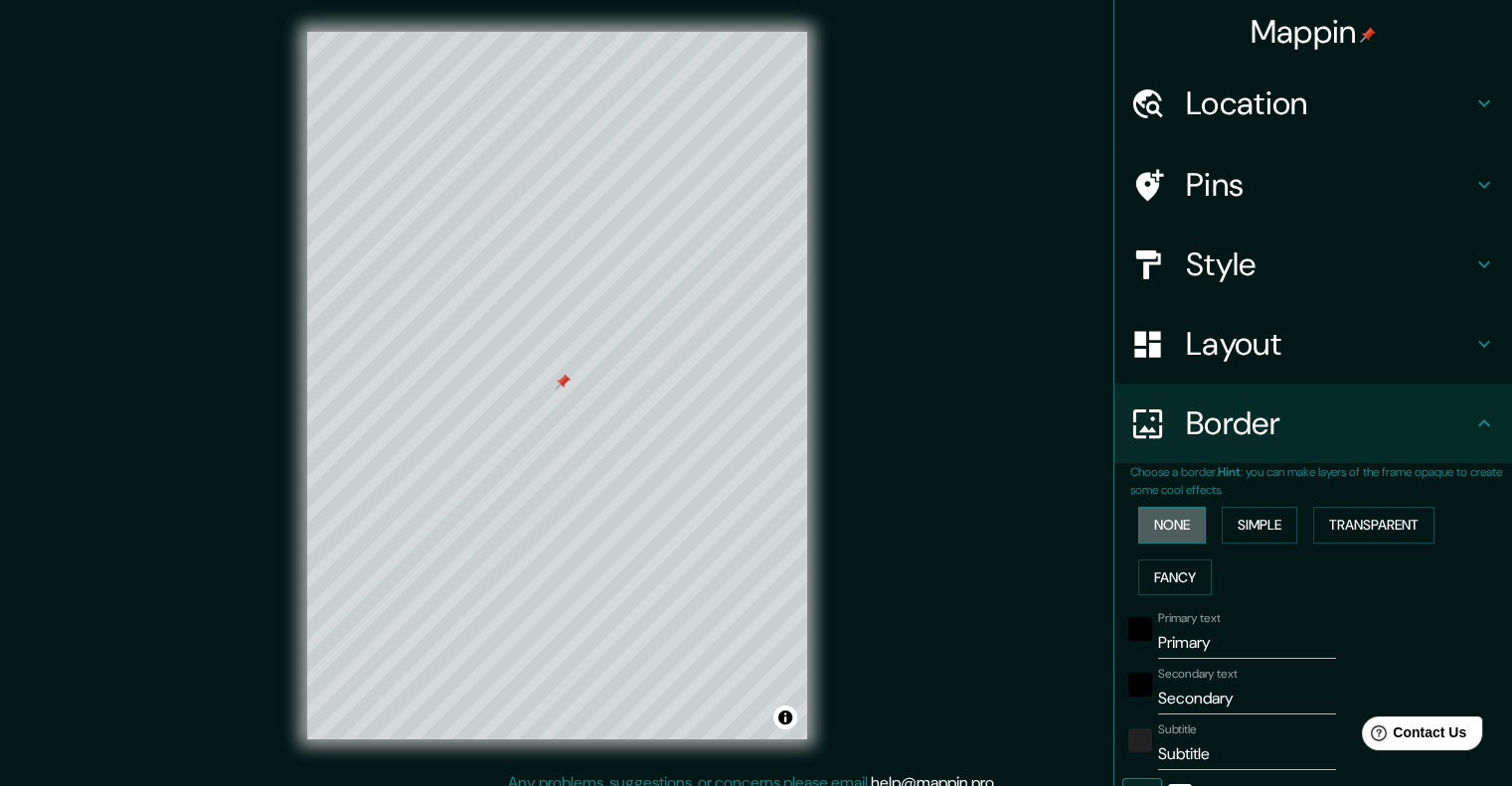 click on "None" at bounding box center [1172, 525] 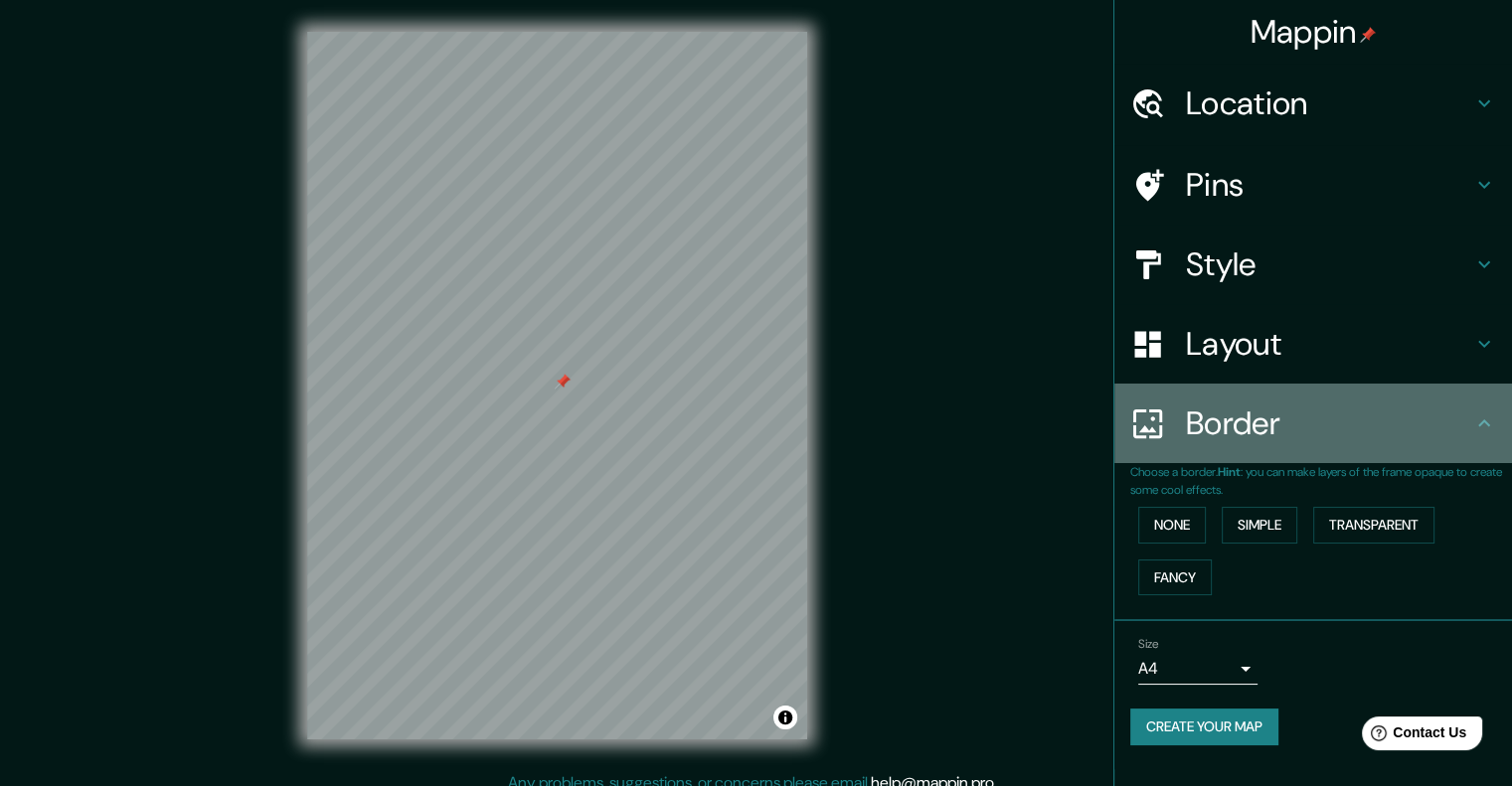click on "Border" at bounding box center [1329, 103] 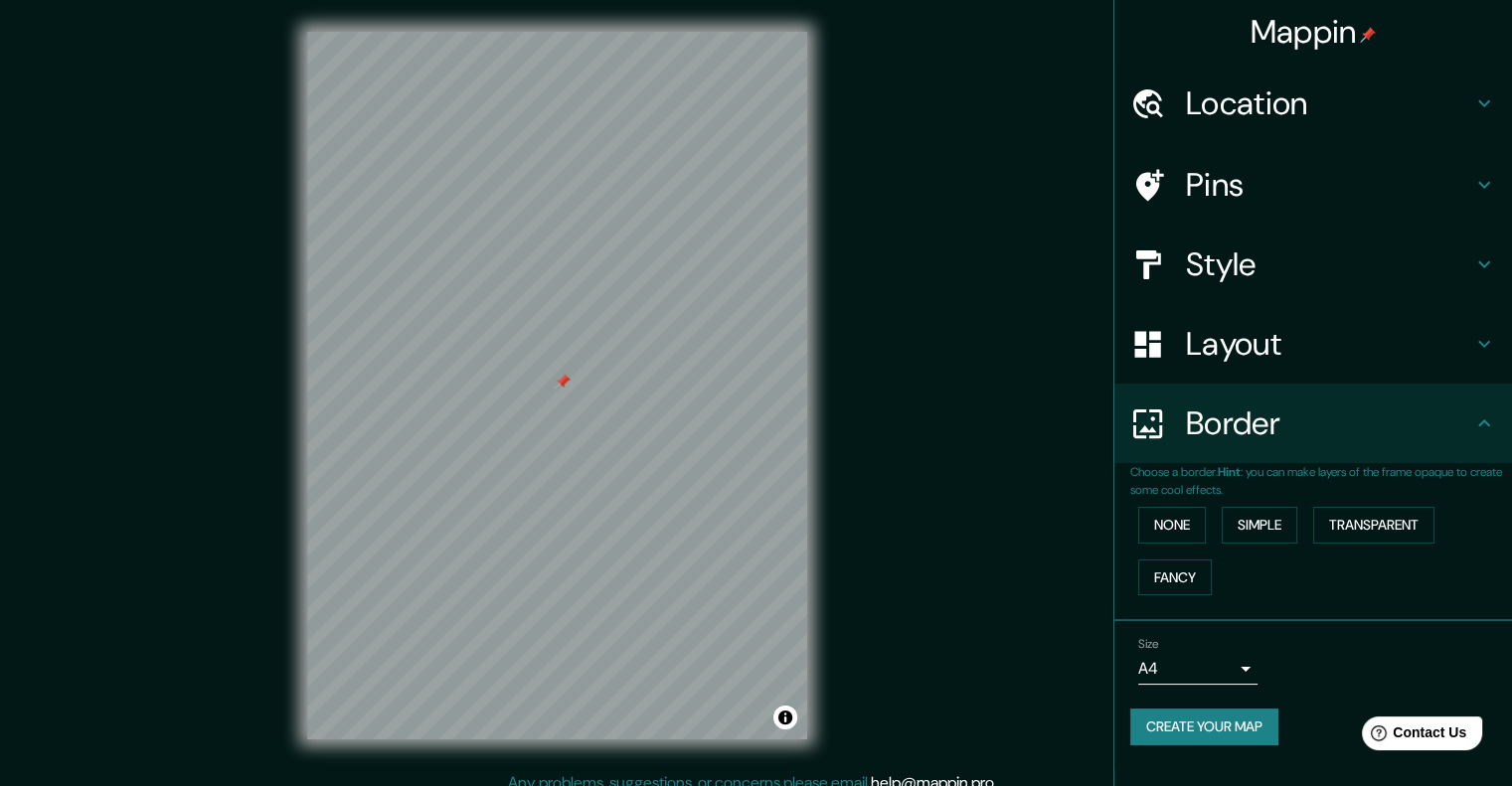 click at bounding box center [1484, 103] 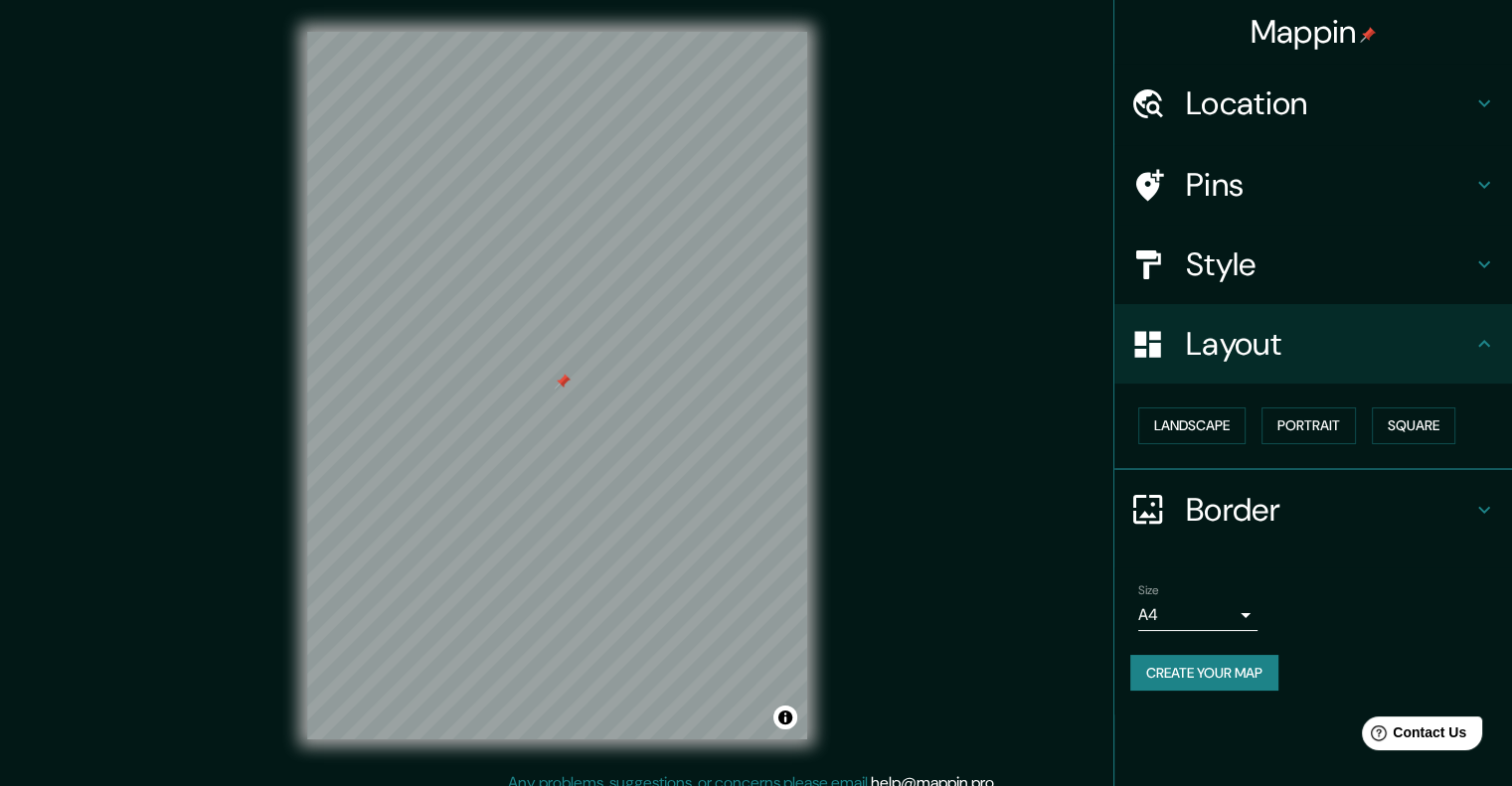 click on "Mappin Location [STREET] [NUMBER], [POSTAL_CODE] [CITY], [STATE], [COUNTRY] [STREET] [NUMBER]  [POSTAL_CODE] [CITY], [STATE], [COUNTRY] [STREET] [NUMBER]  [POSTAL_CODE] [CITY], [STATE], [COUNTRY] [STREET] [NUMBER]  [POSTAL_CODE] [CITY], [STATE], [COUNTRY] [STREET] [NUMBER]  [POSTAL_CODE] [CITY], [STATE], [COUNTRY] [STREET] [NUMBER]  [CITY], [STATE] [POSTAL_CODE], [COUNTRY] Pins Style Layout Landscape Portrait Square Border Choose a border.  Hint : you can make layers of the frame opaque to create some cool effects. None Simple Transparent Fancy Size A4 single Create your map © Mapbox   © OpenStreetMap   Improve this map Any problems, suggestions, or concerns please email    help@example.com . . ." at bounding box center (756, 401) 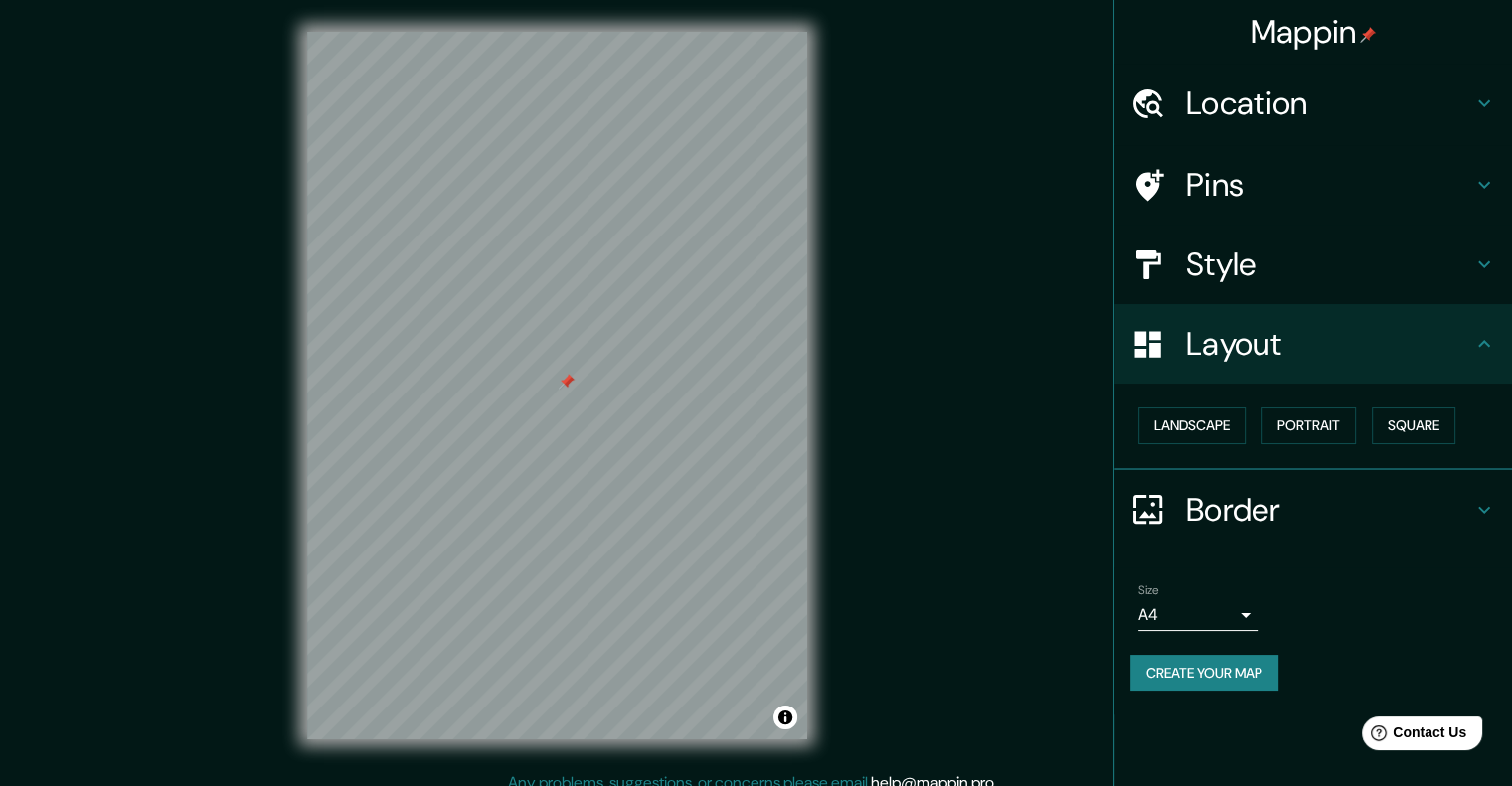 click at bounding box center (567, 382) 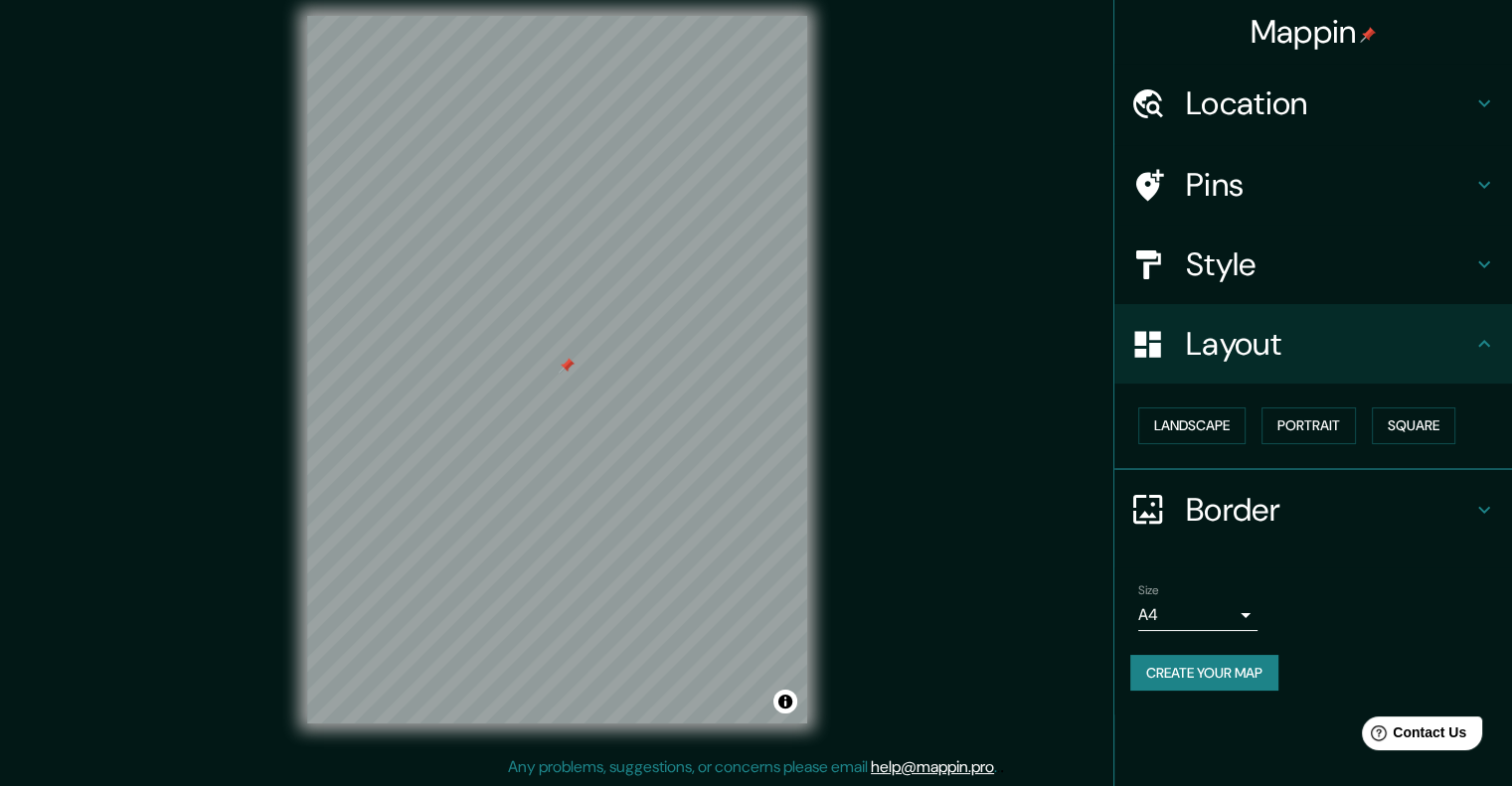 scroll, scrollTop: 16, scrollLeft: 0, axis: vertical 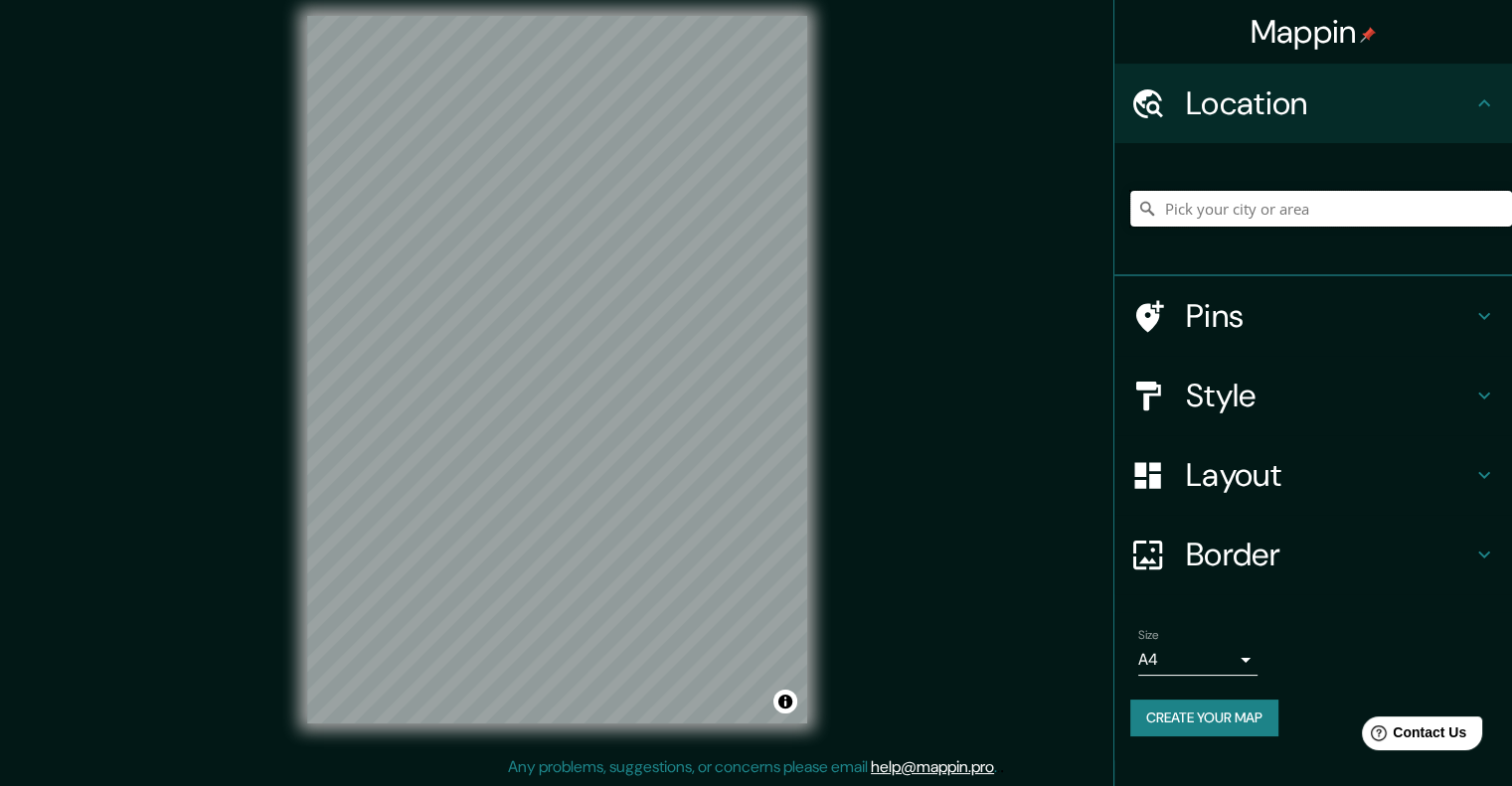 click at bounding box center (1321, 209) 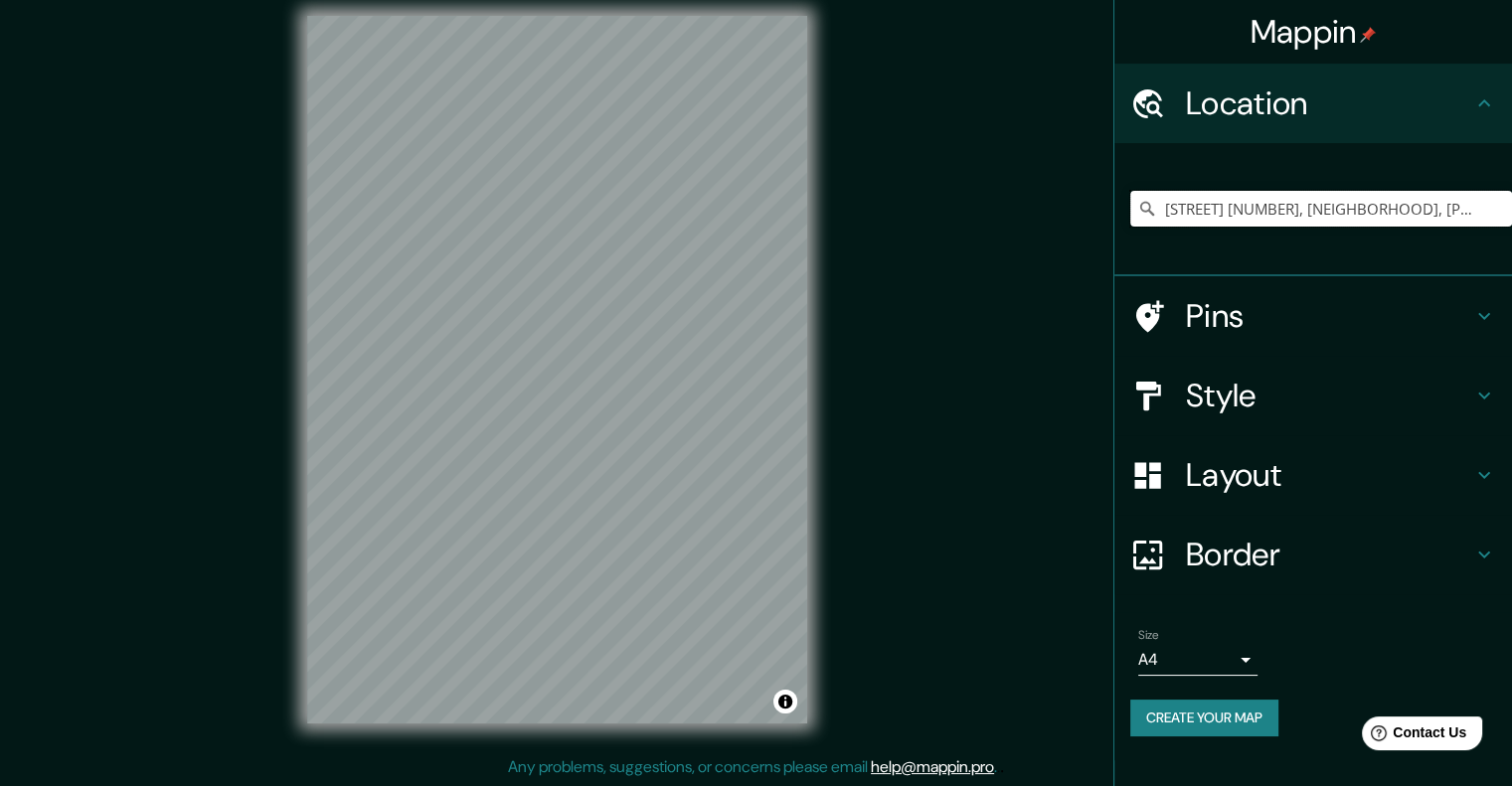 scroll, scrollTop: 0, scrollLeft: 262, axis: horizontal 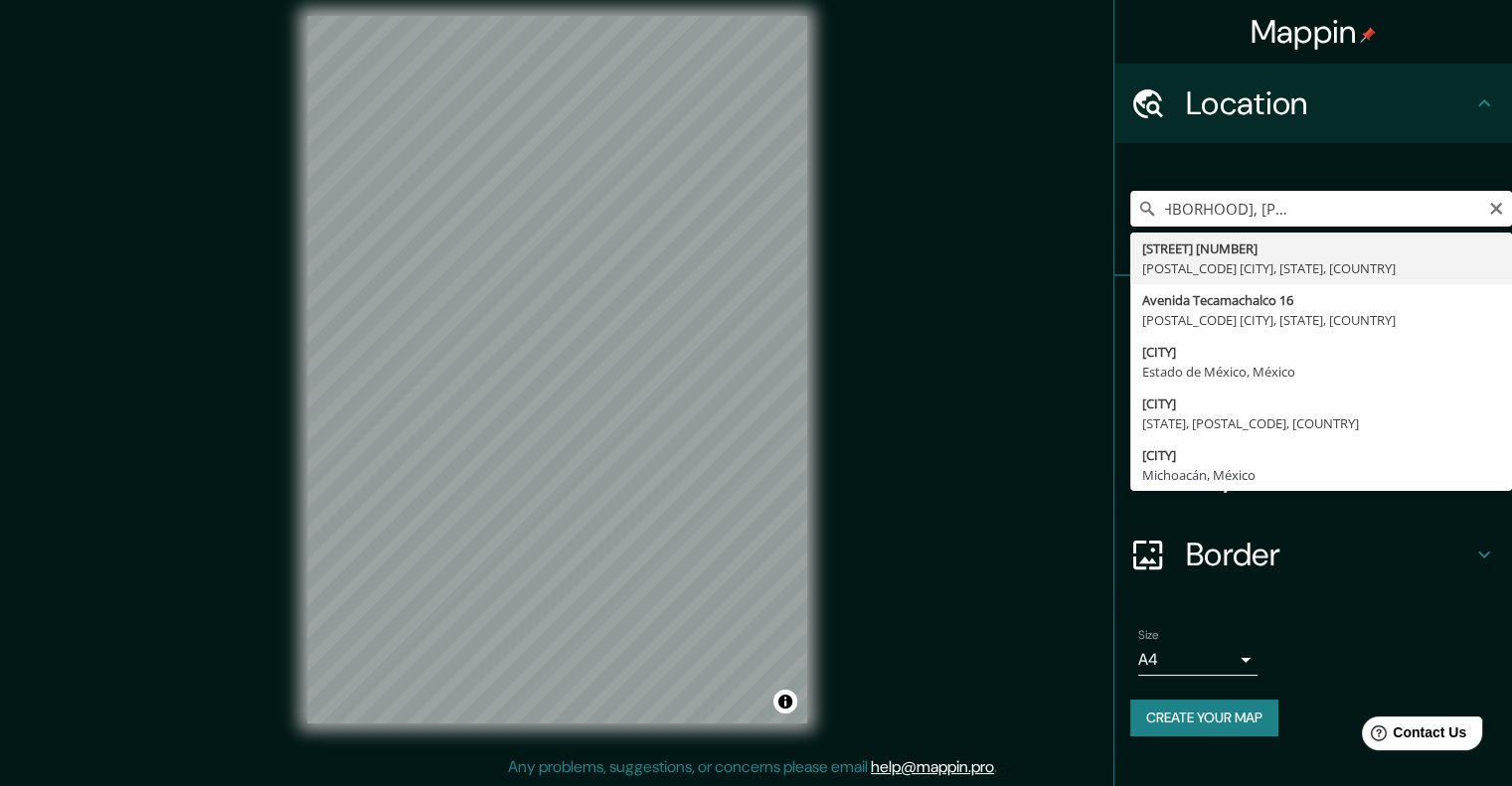 type on "Fuente del Delfín 16, Tecamachalco, 52780 Naucalpan de Juárez, Estado de México." 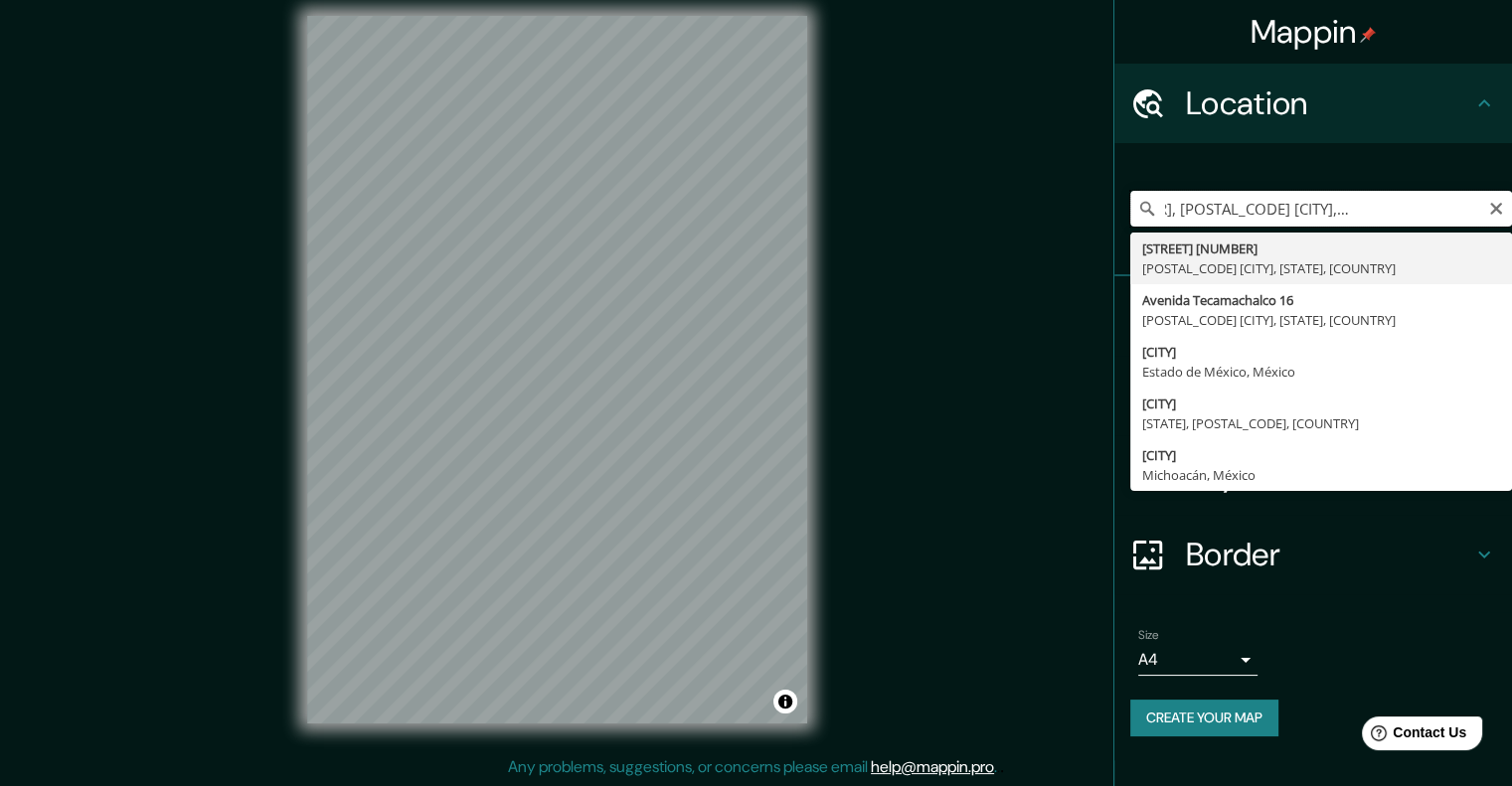 scroll, scrollTop: 0, scrollLeft: 0, axis: both 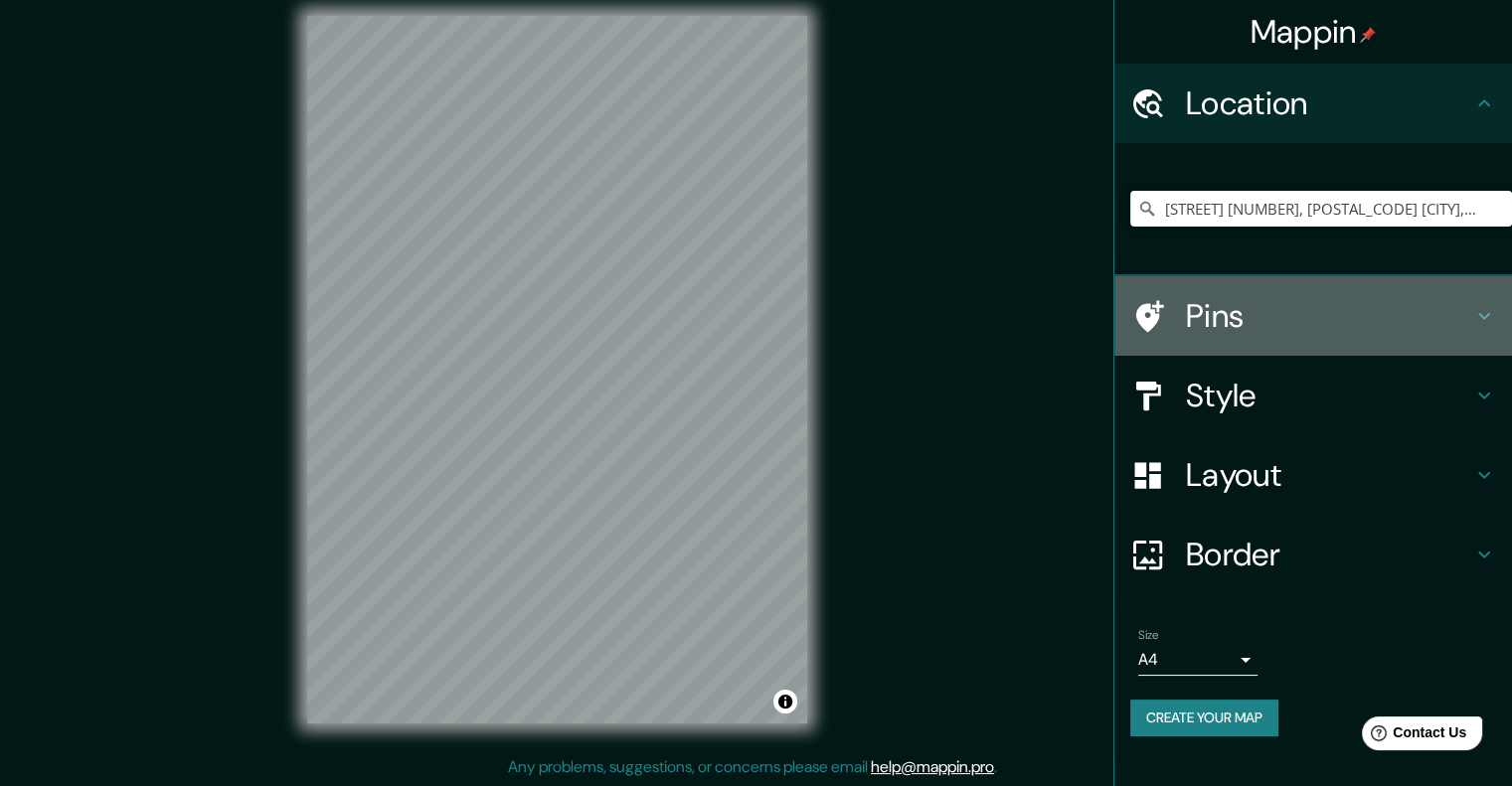 click on "Pins" at bounding box center (1313, 316) 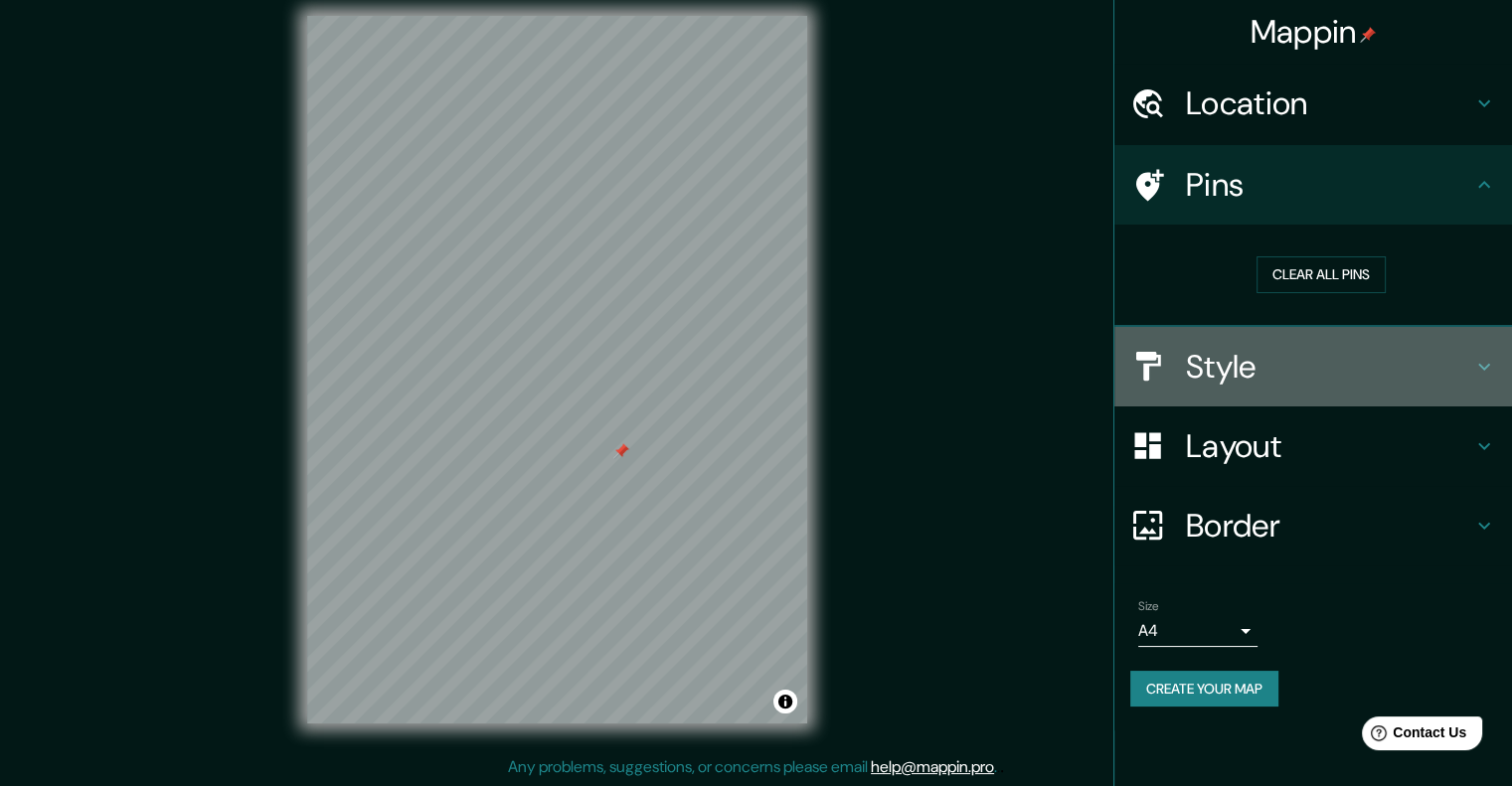 click on "Style" at bounding box center (1329, 103) 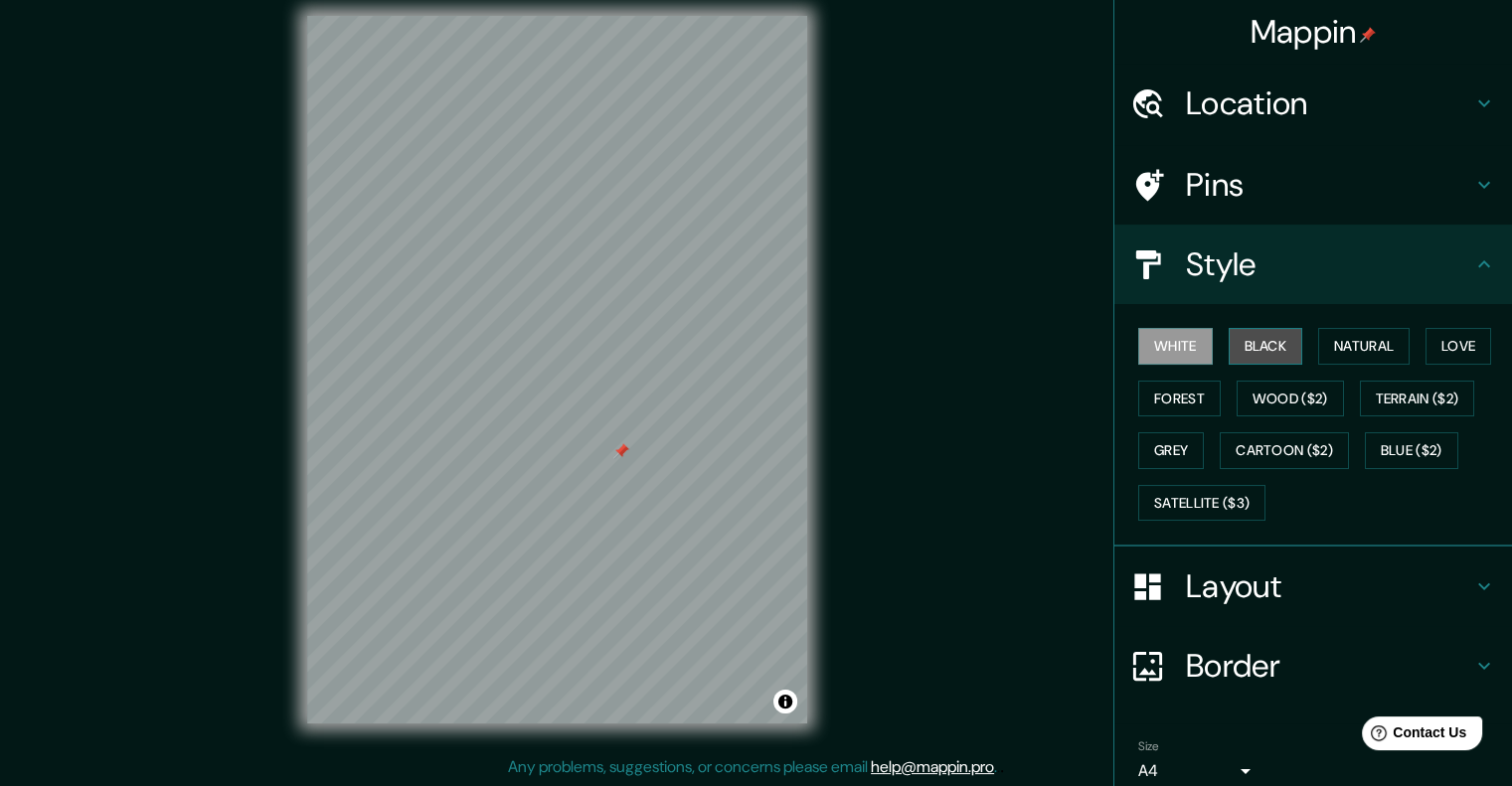 click on "Black" at bounding box center [1265, 346] 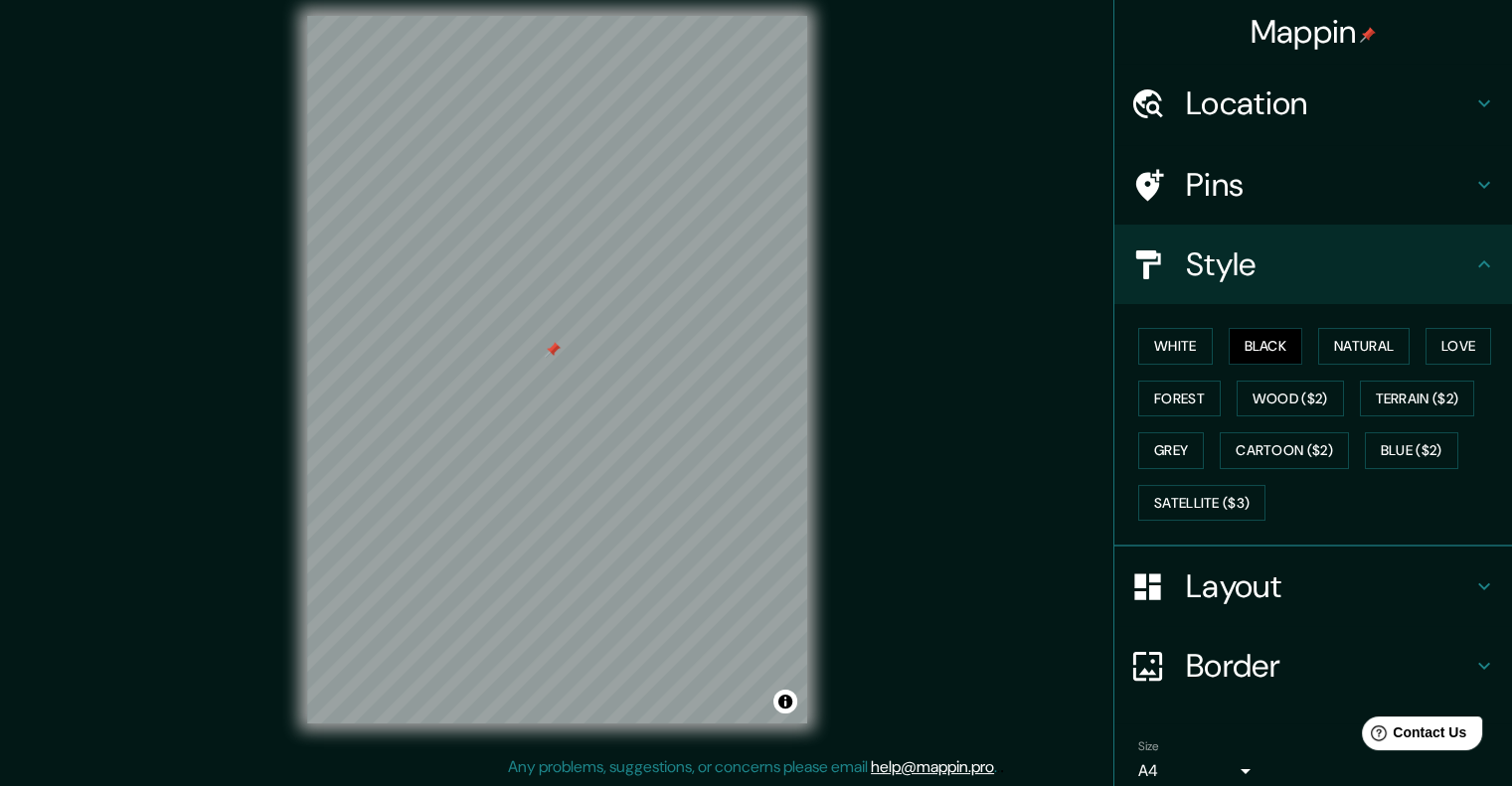 click at bounding box center (557, 16) 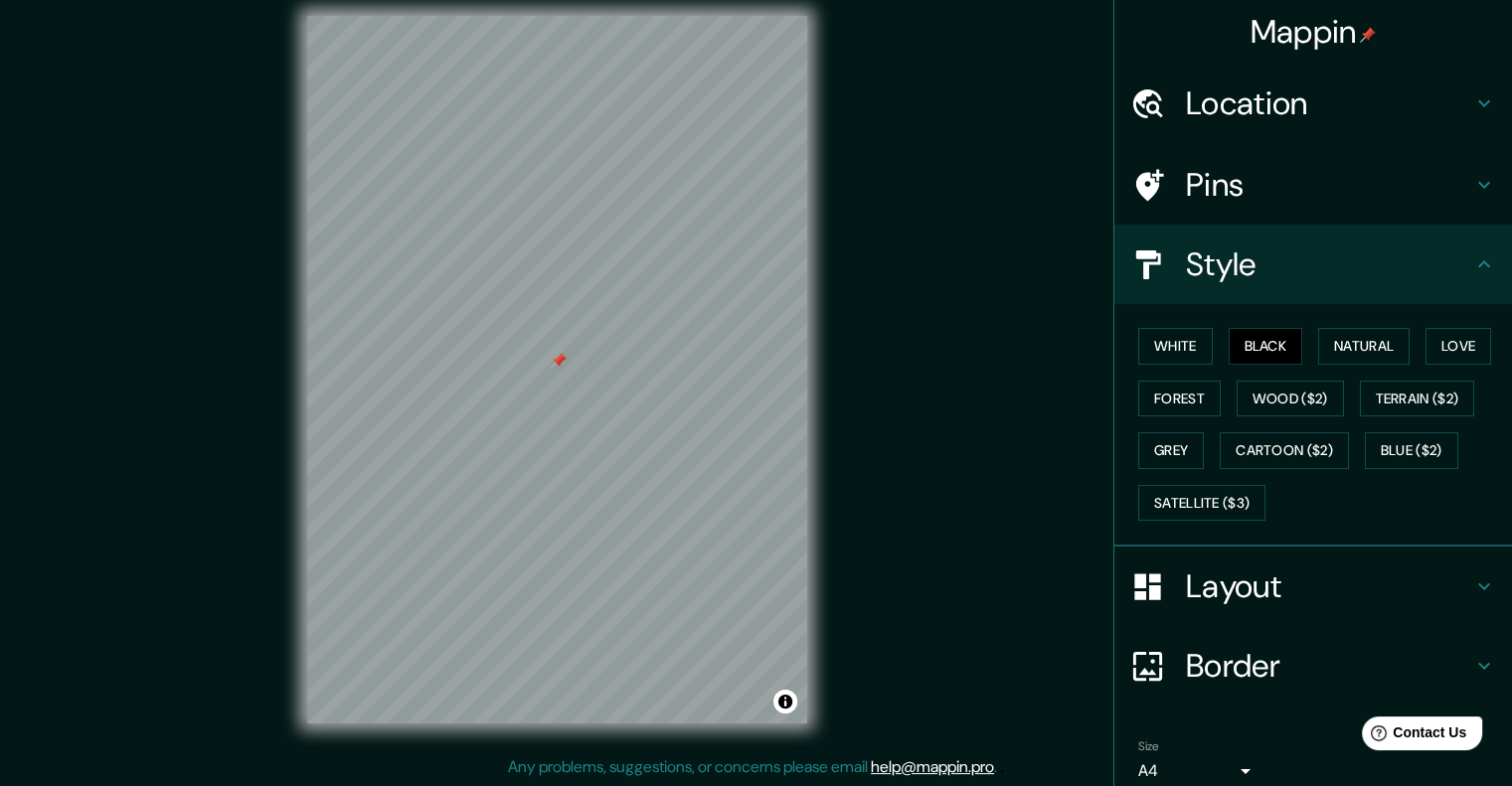 click at bounding box center (557, 16) 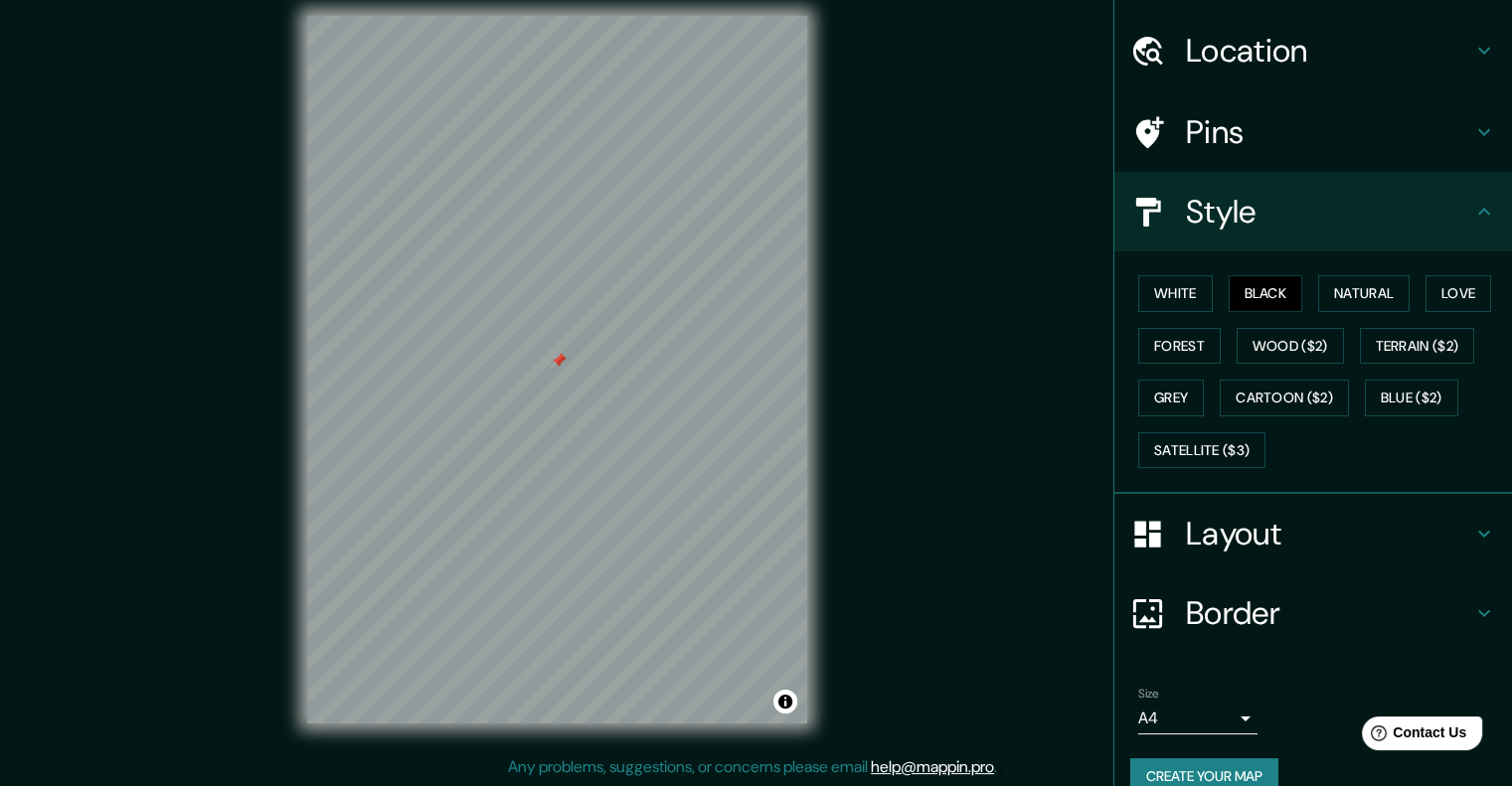 scroll, scrollTop: 81, scrollLeft: 0, axis: vertical 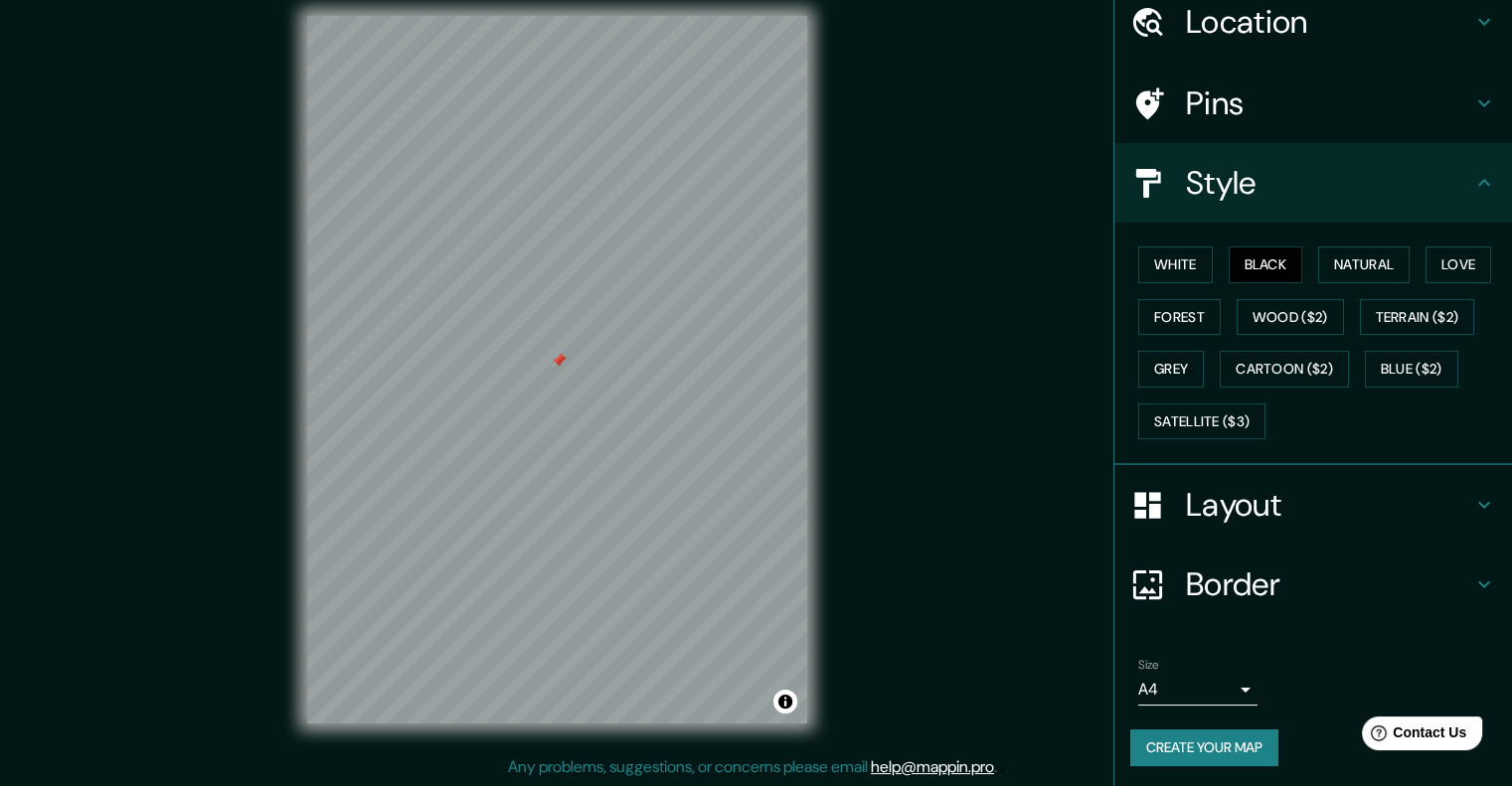 click on "Create your map" at bounding box center [1204, 747] 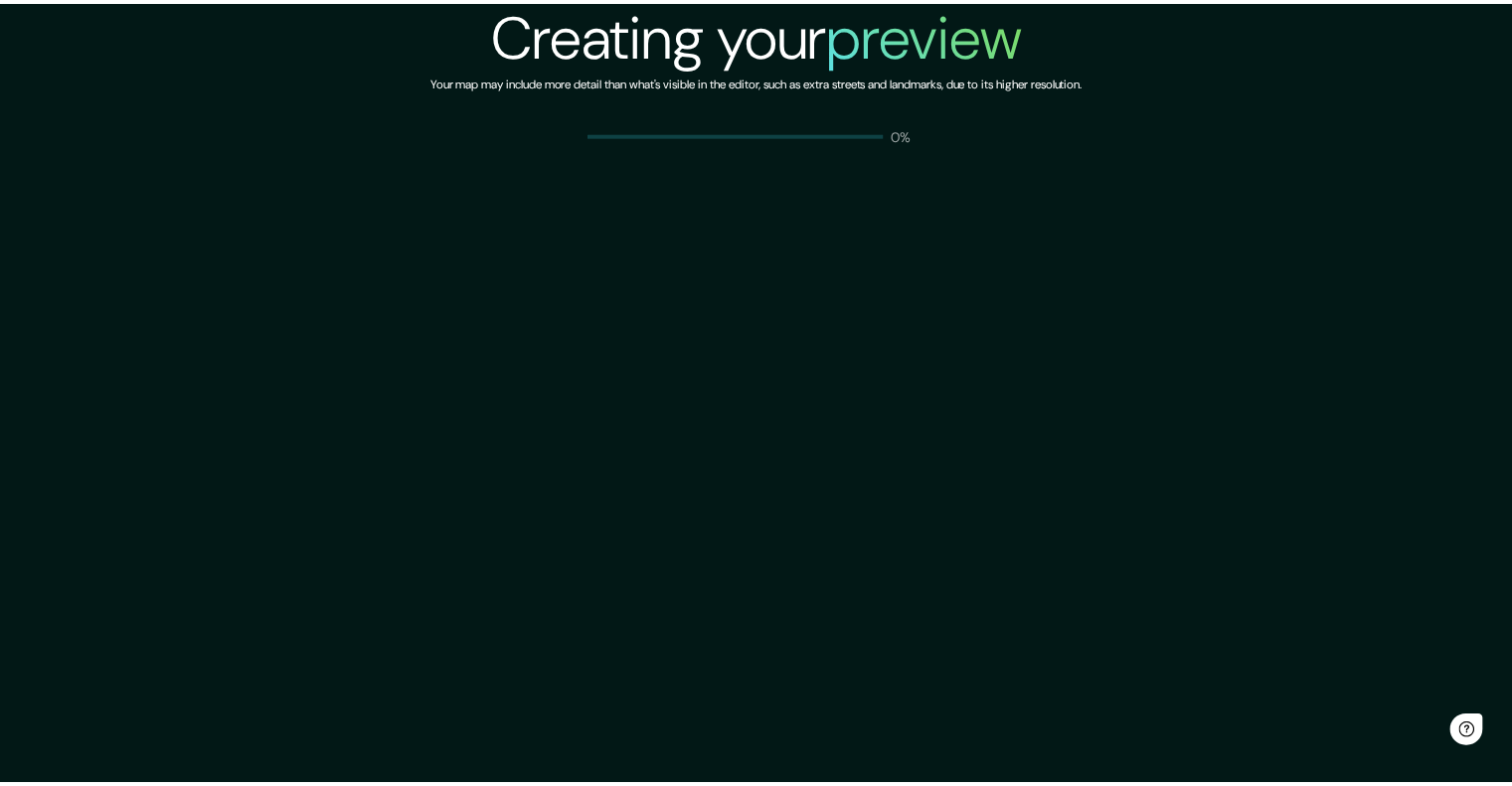 scroll, scrollTop: 0, scrollLeft: 0, axis: both 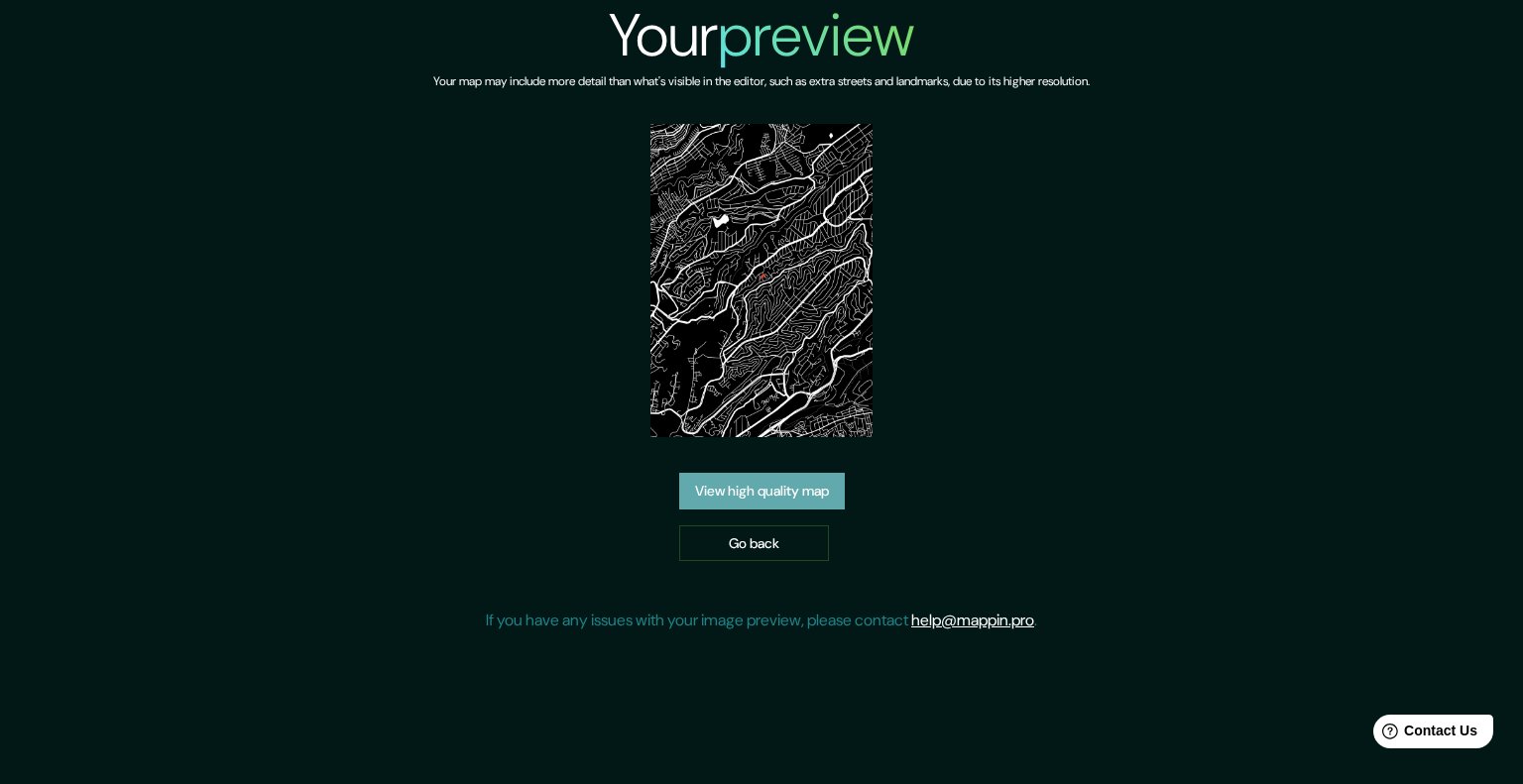 click on "View high quality map" at bounding box center [762, 491] 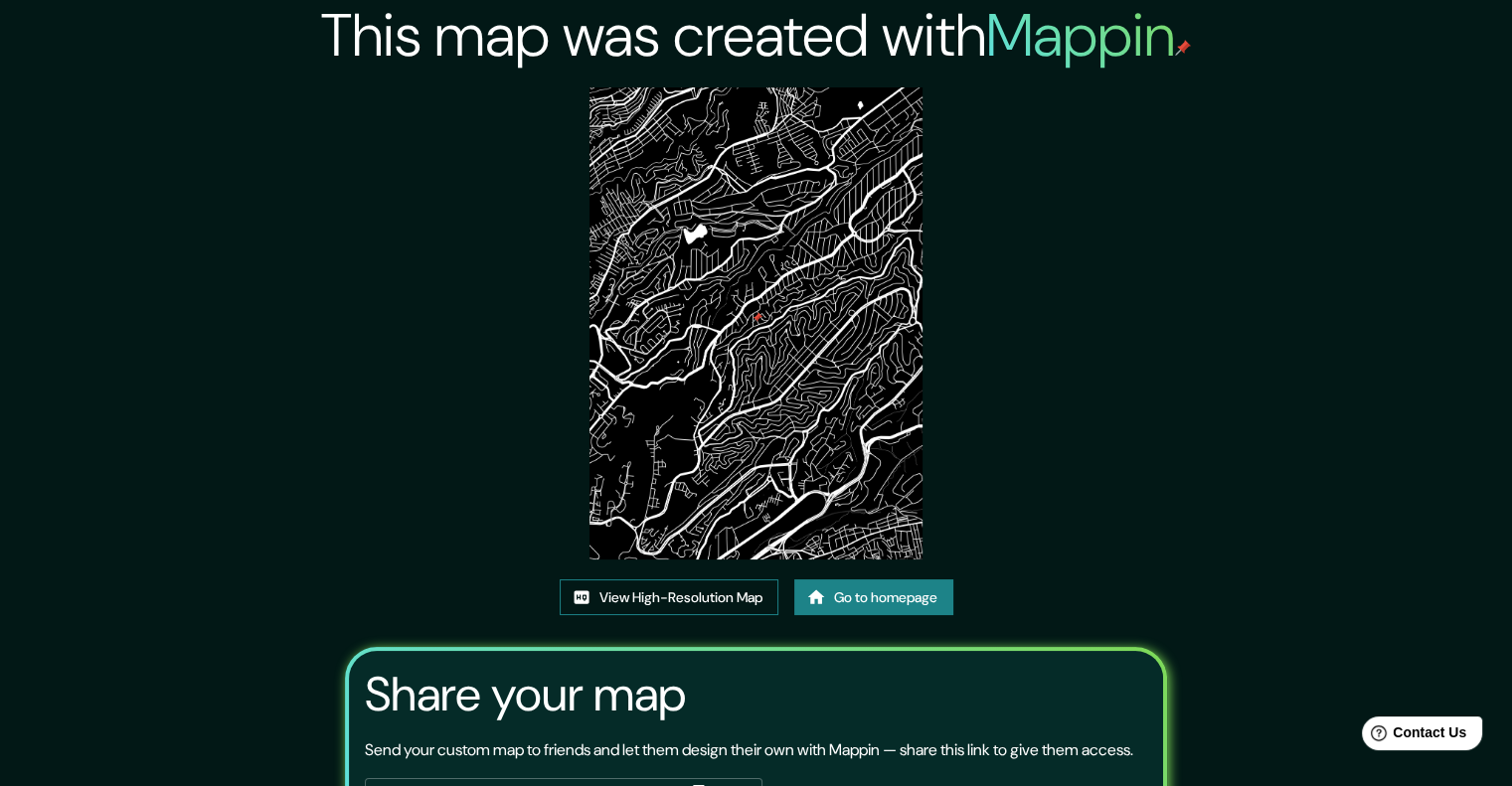 click on "View High-Resolution Map" at bounding box center [669, 597] 